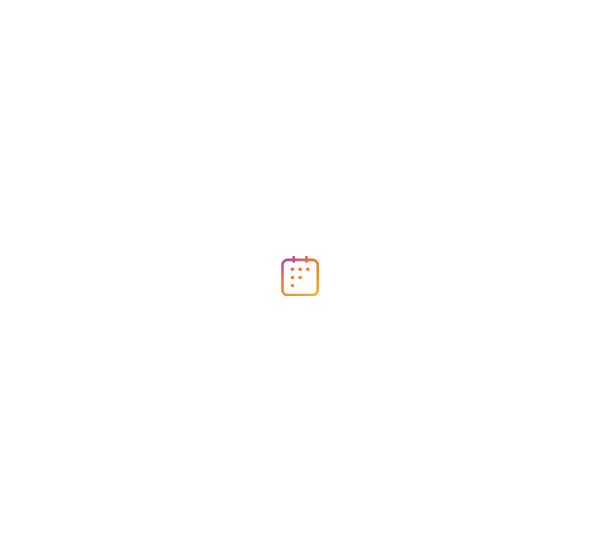 scroll, scrollTop: 0, scrollLeft: 0, axis: both 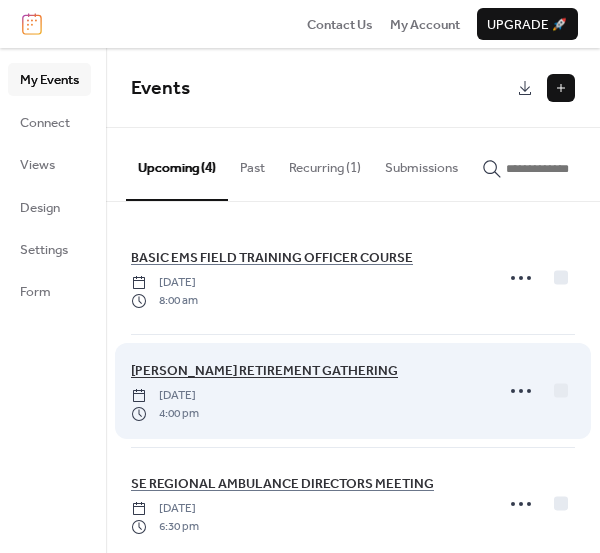 click on "[PERSON_NAME] RETIREMENT GATHERING" at bounding box center [264, 371] 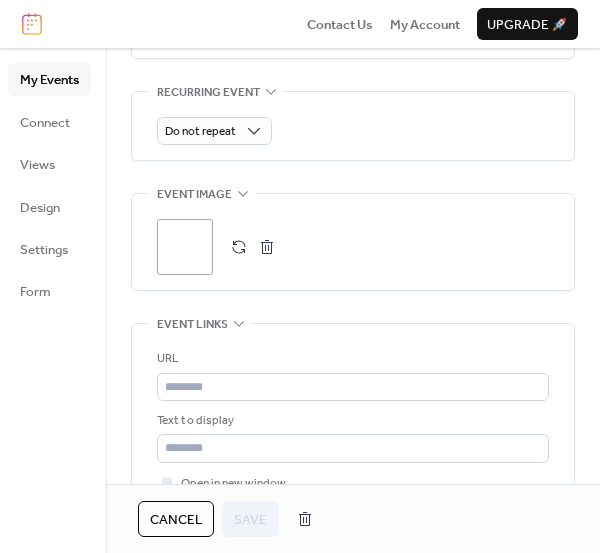 scroll, scrollTop: 920, scrollLeft: 0, axis: vertical 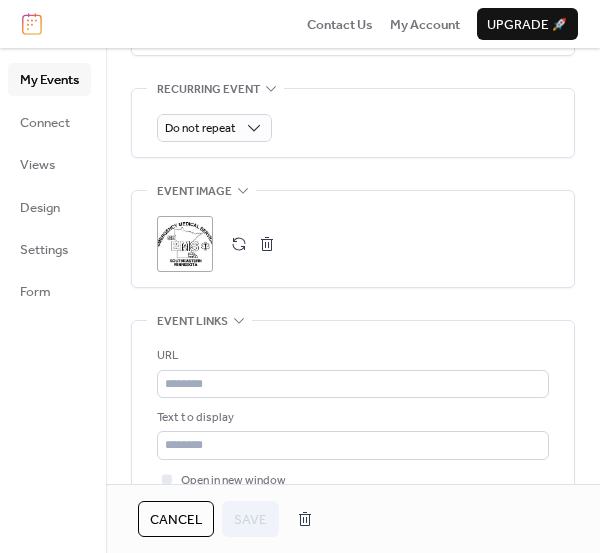 click at bounding box center (267, 244) 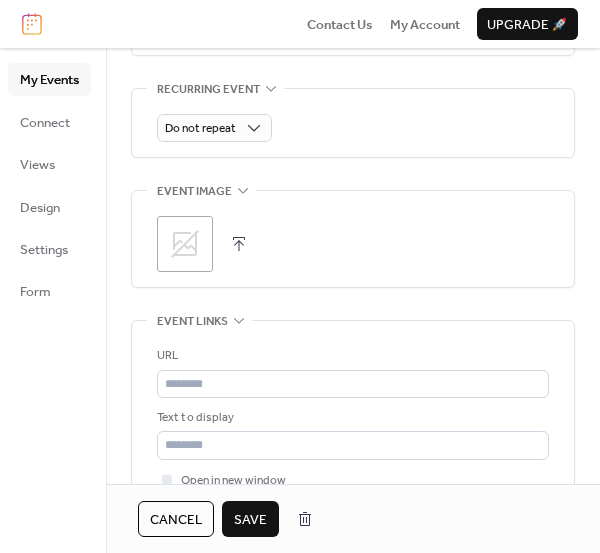 click 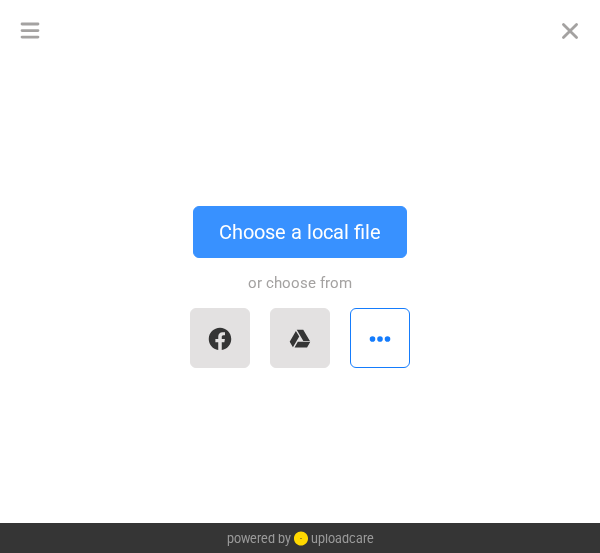 click on "Choose a local file" at bounding box center (300, 232) 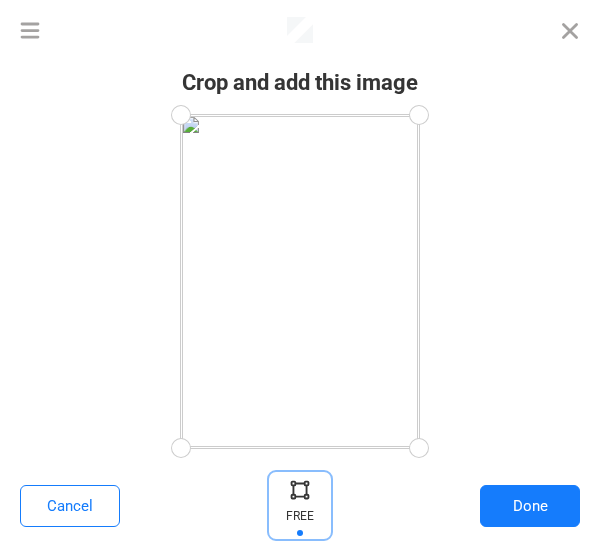click at bounding box center (300, 489) 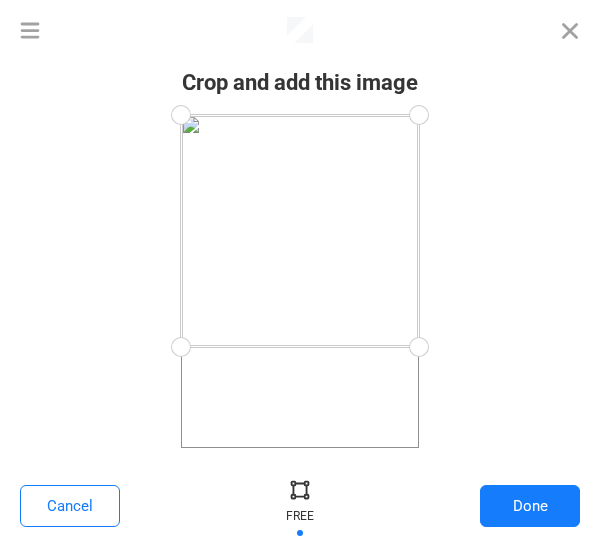drag, startPoint x: 412, startPoint y: 447, endPoint x: 439, endPoint y: 347, distance: 103.58089 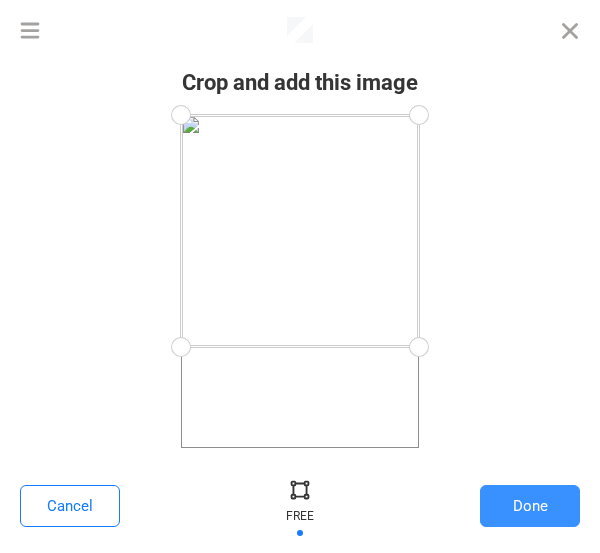 click on "Done" at bounding box center (530, 506) 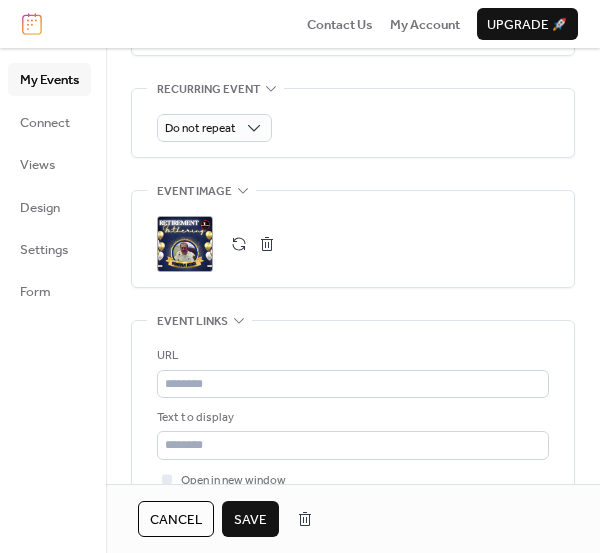 click on "Save" at bounding box center (250, 520) 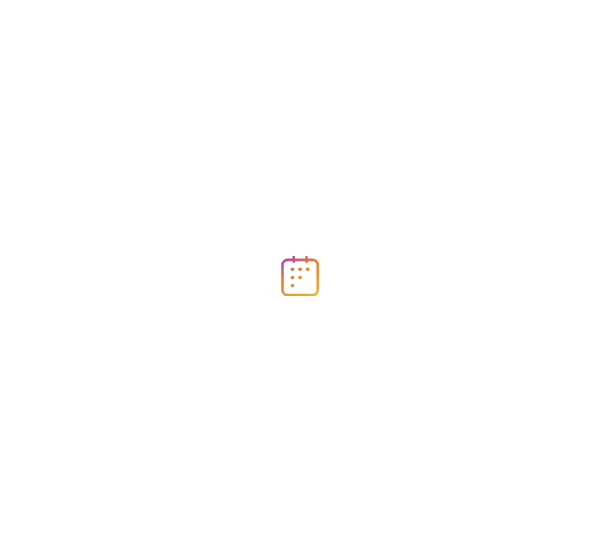scroll, scrollTop: 0, scrollLeft: 0, axis: both 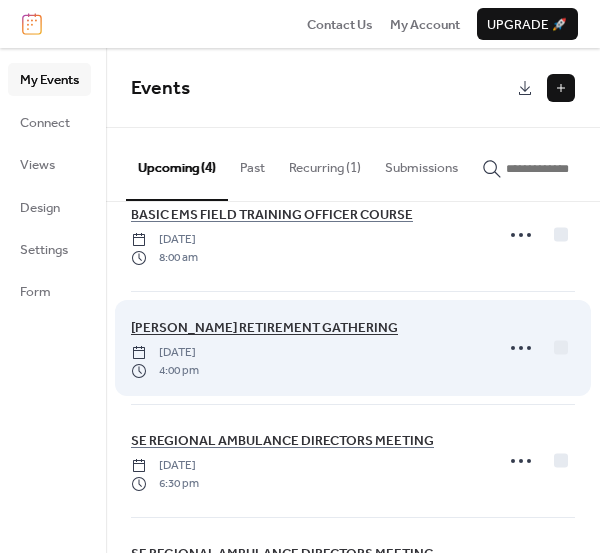 click on "[PERSON_NAME] RETIREMENT GATHERING" at bounding box center (264, 328) 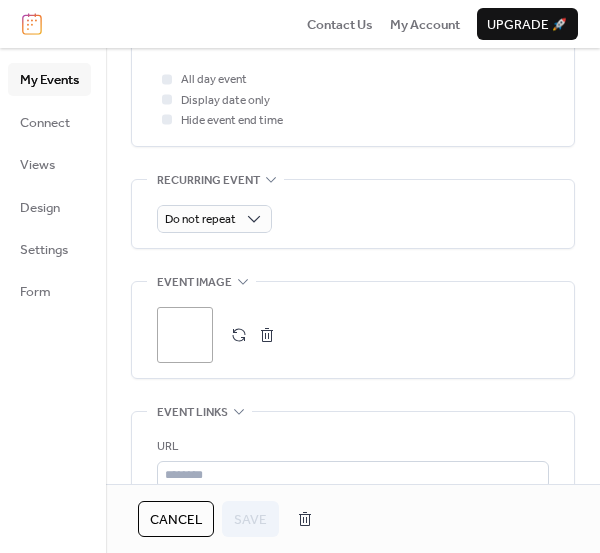 scroll, scrollTop: 831, scrollLeft: 0, axis: vertical 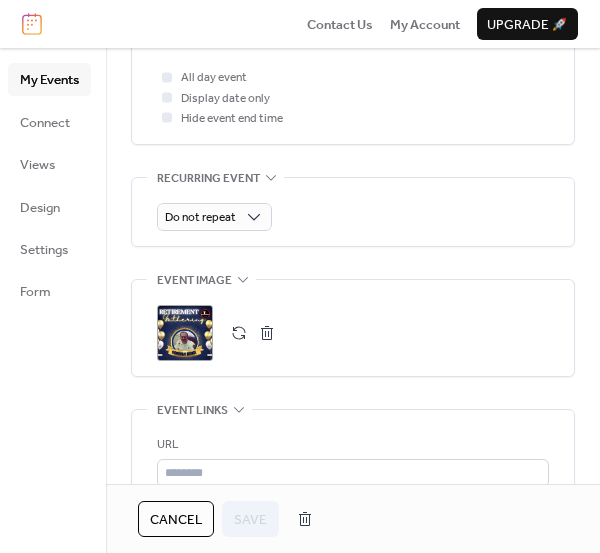 click on ";" at bounding box center (185, 333) 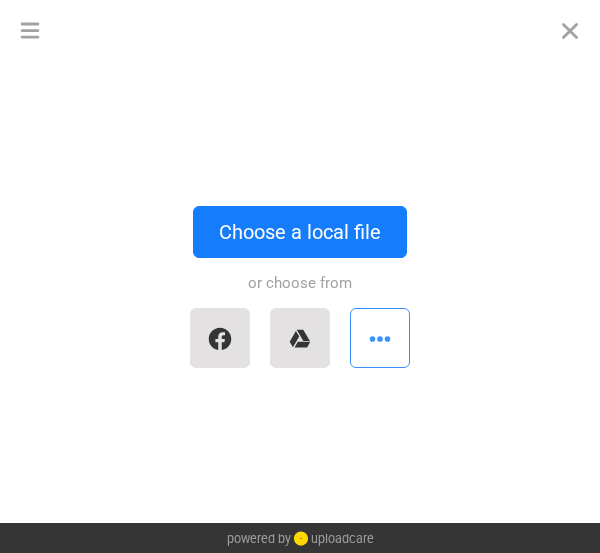 click at bounding box center (380, 338) 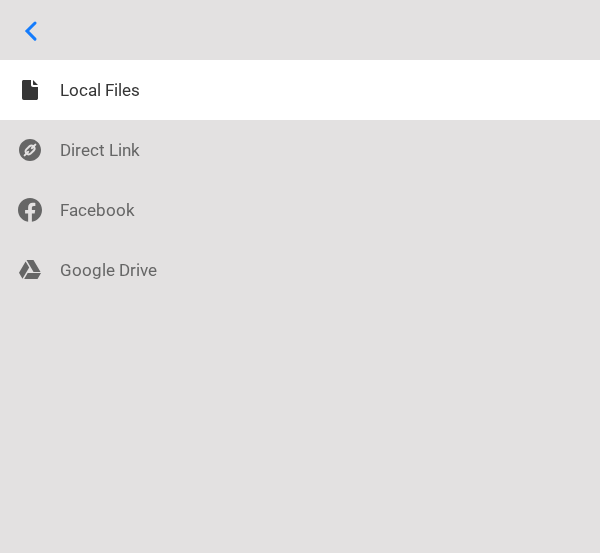 click at bounding box center [300, 30] 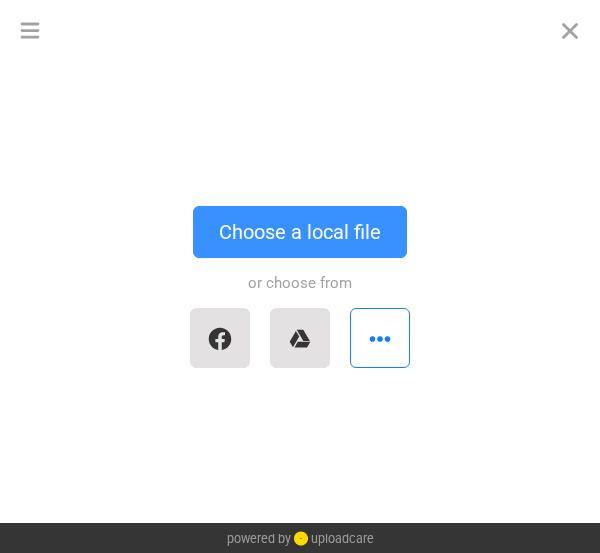 click on "Choose a local file" at bounding box center (300, 232) 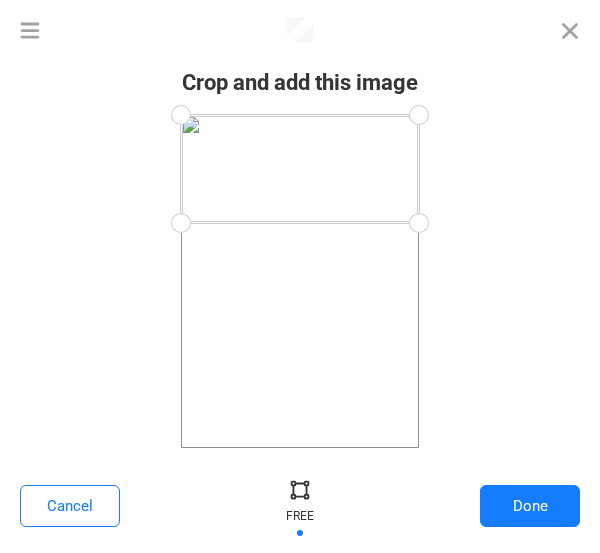drag, startPoint x: 420, startPoint y: 448, endPoint x: 432, endPoint y: 223, distance: 225.31978 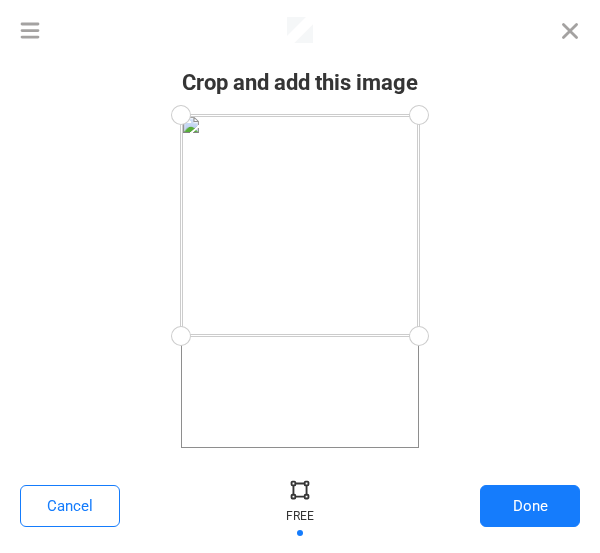 drag, startPoint x: 414, startPoint y: 220, endPoint x: 434, endPoint y: 336, distance: 117.71151 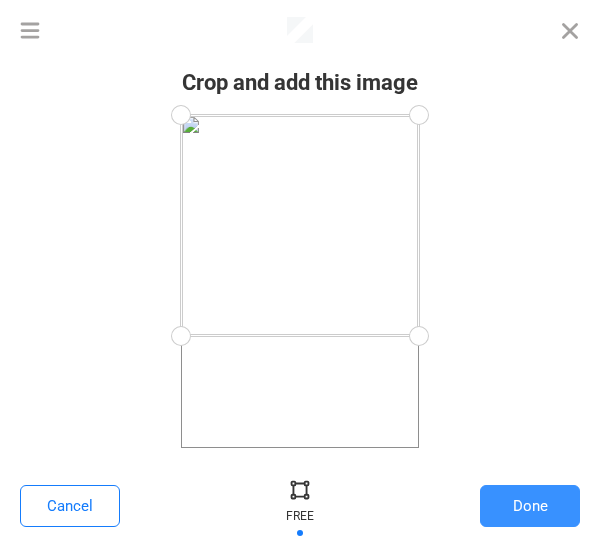 click on "Done" at bounding box center (530, 506) 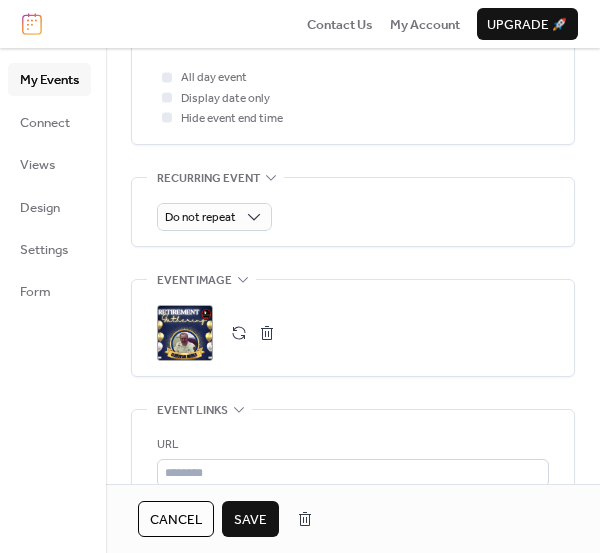 click on "Save" at bounding box center [250, 520] 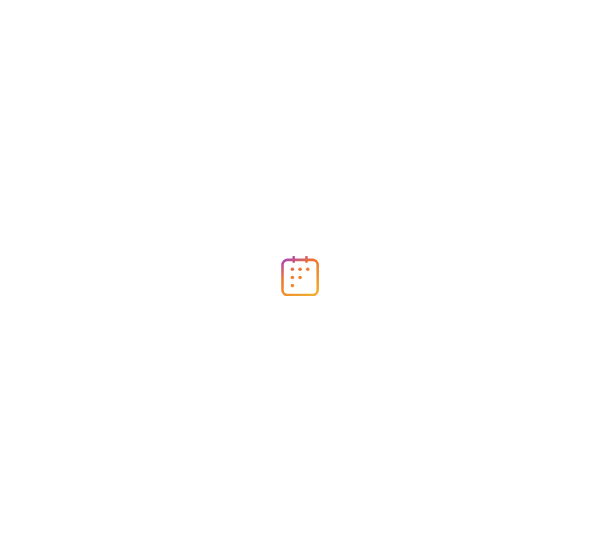 scroll, scrollTop: 0, scrollLeft: 0, axis: both 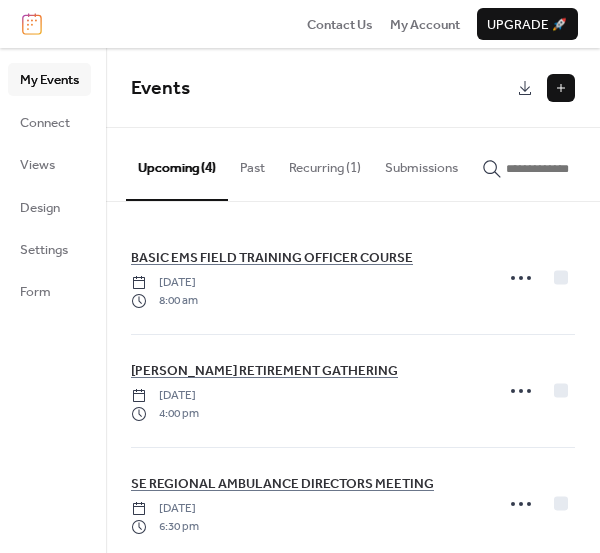 click at bounding box center [561, 88] 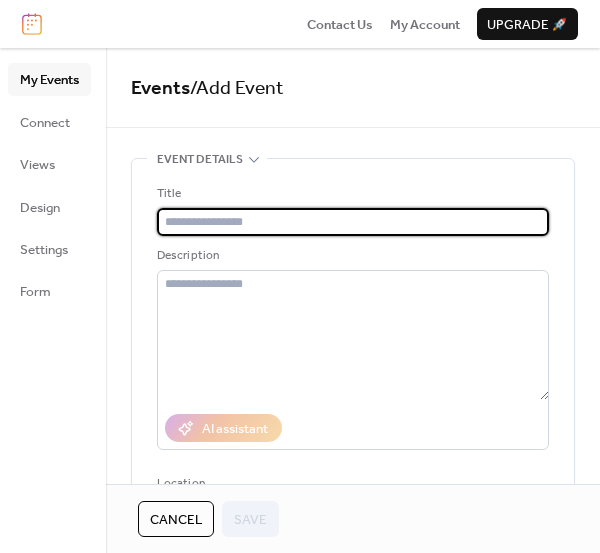click at bounding box center [353, 222] 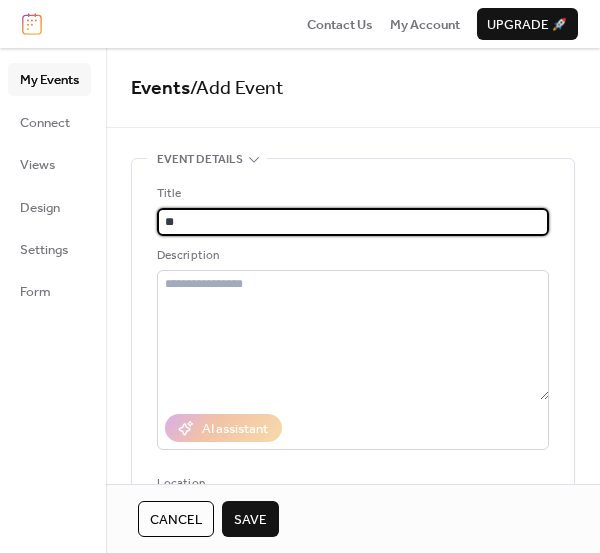 type on "*" 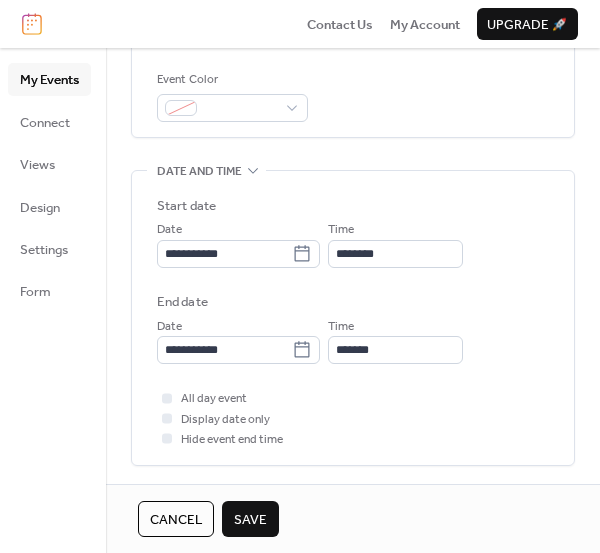 scroll, scrollTop: 518, scrollLeft: 0, axis: vertical 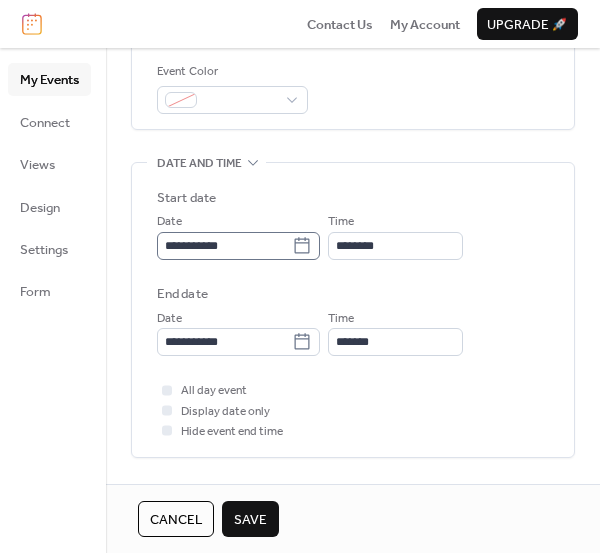 type on "**********" 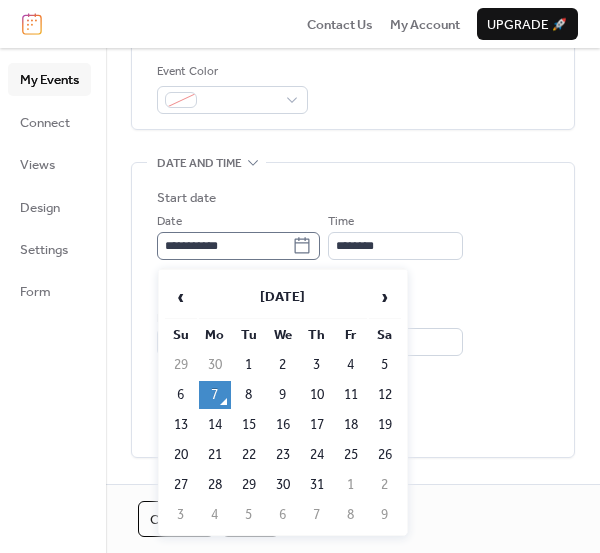 click 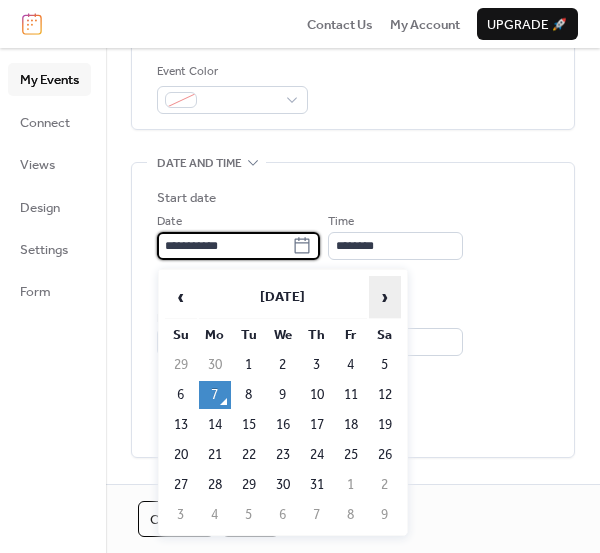 click on "›" at bounding box center [385, 297] 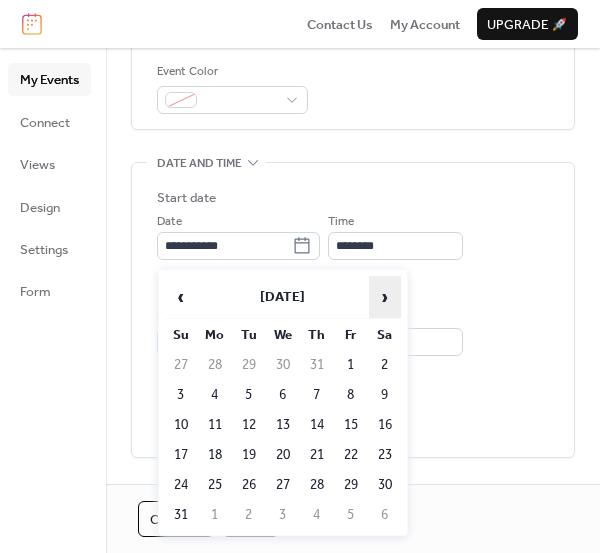 click on "›" at bounding box center (385, 297) 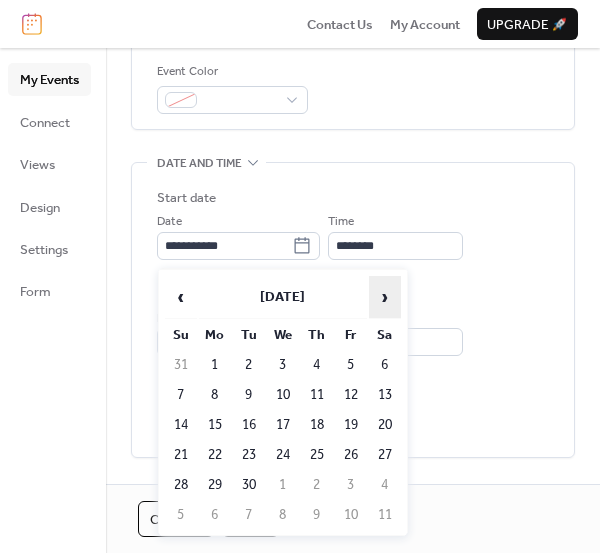click on "›" at bounding box center [385, 297] 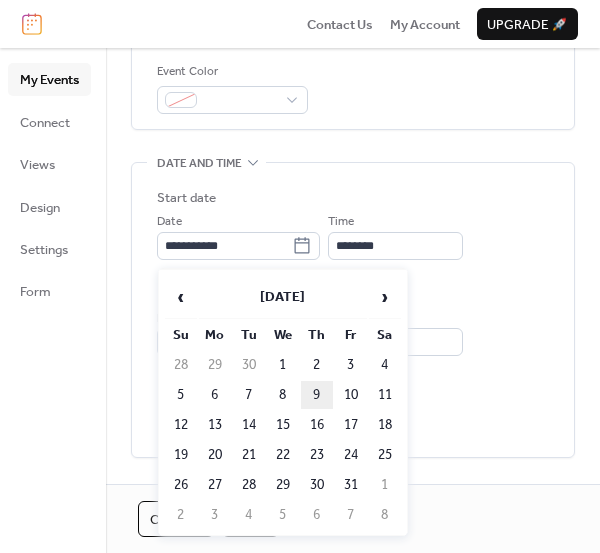 click on "9" at bounding box center [317, 395] 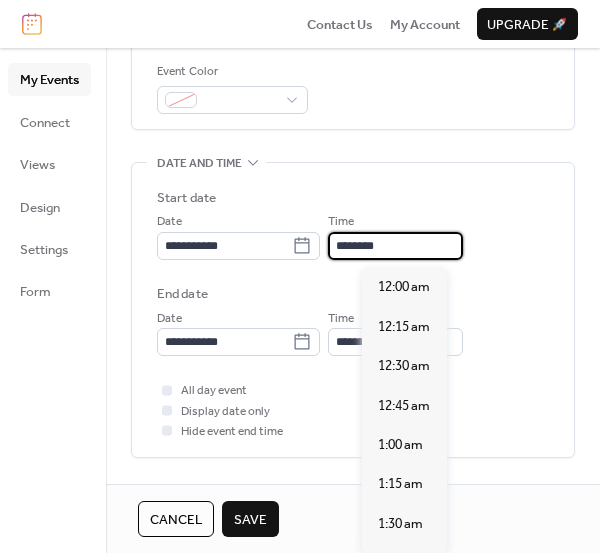 click on "********" at bounding box center [395, 246] 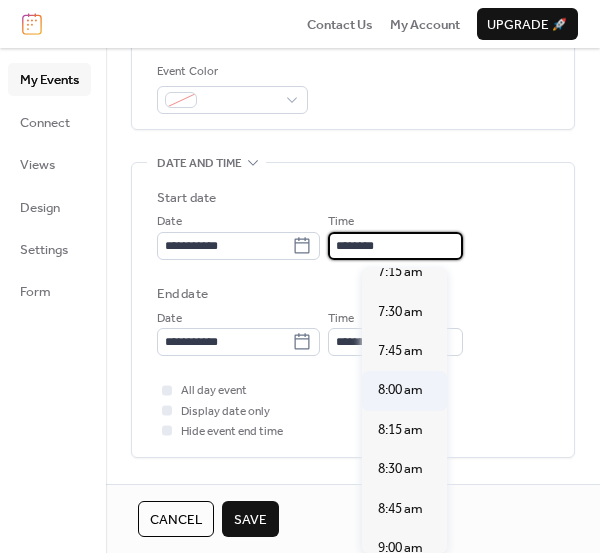scroll, scrollTop: 1159, scrollLeft: 0, axis: vertical 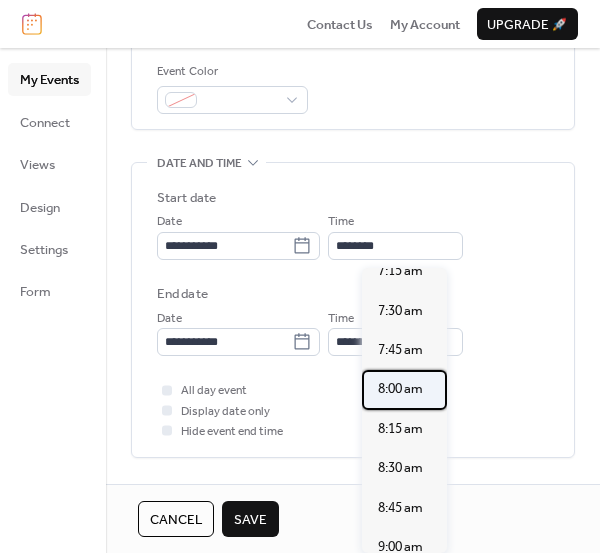 click on "8:00 am" at bounding box center (400, 389) 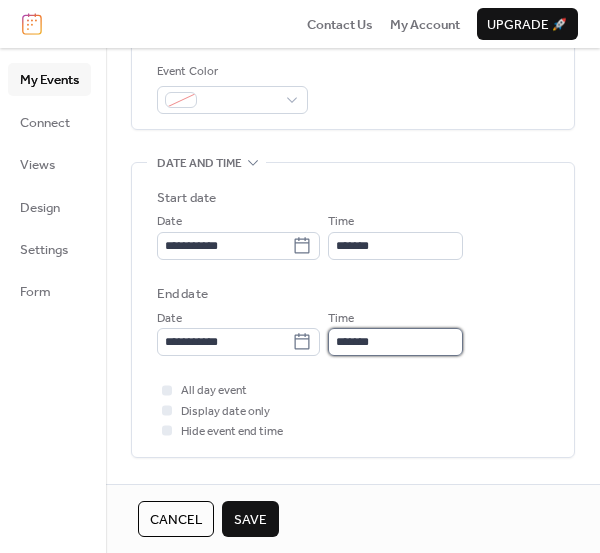 click on "*******" at bounding box center [395, 342] 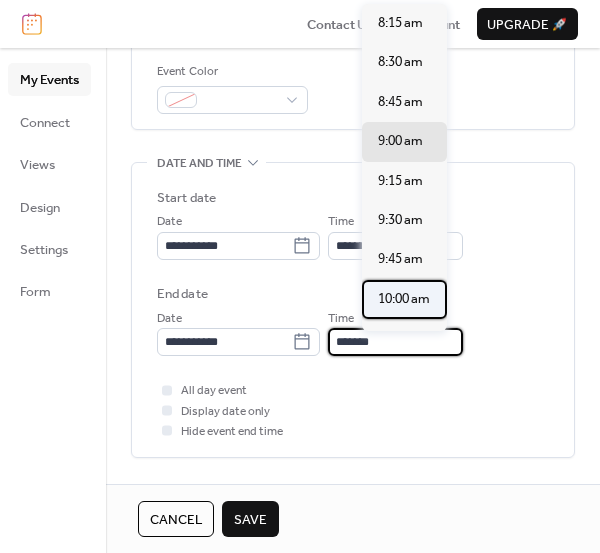 click on "10:00 am" at bounding box center [404, 299] 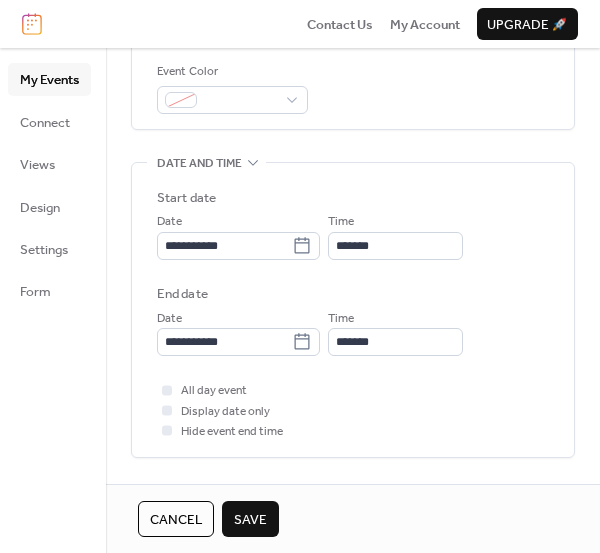 type on "********" 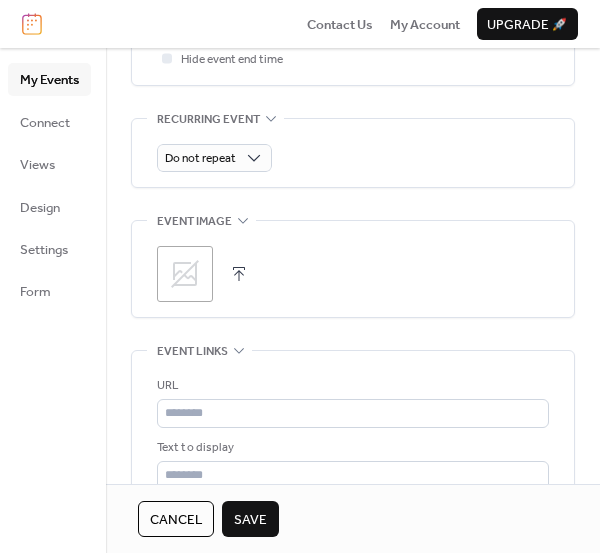 scroll, scrollTop: 893, scrollLeft: 0, axis: vertical 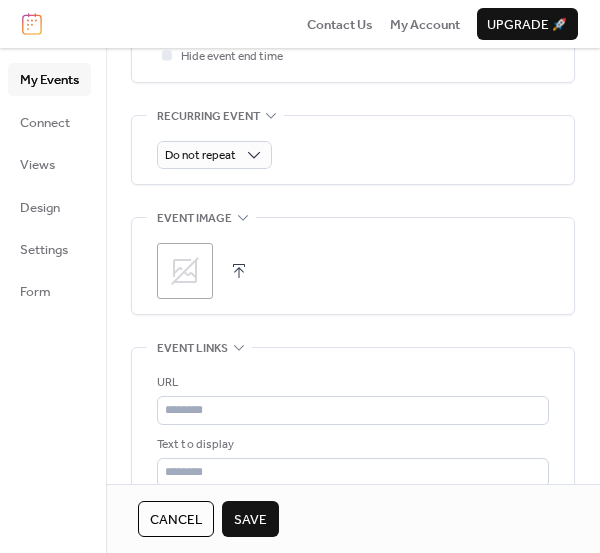 click 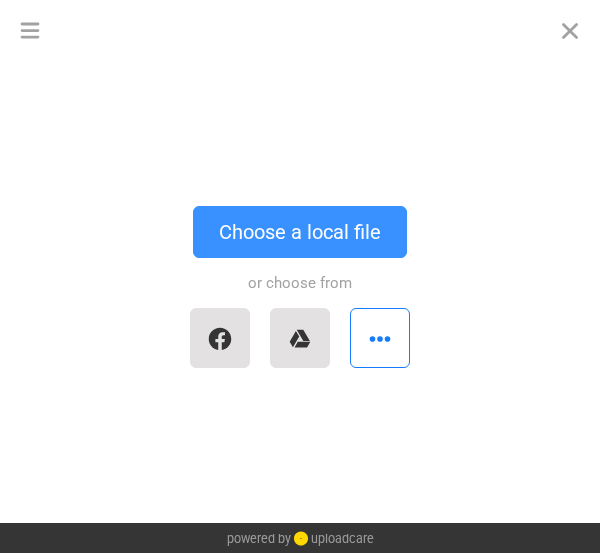 click on "Choose a local file" at bounding box center [300, 232] 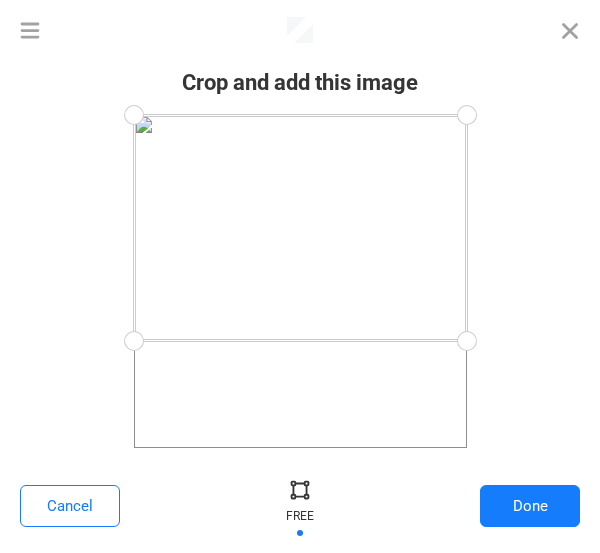 drag, startPoint x: 461, startPoint y: 447, endPoint x: 473, endPoint y: 341, distance: 106.677086 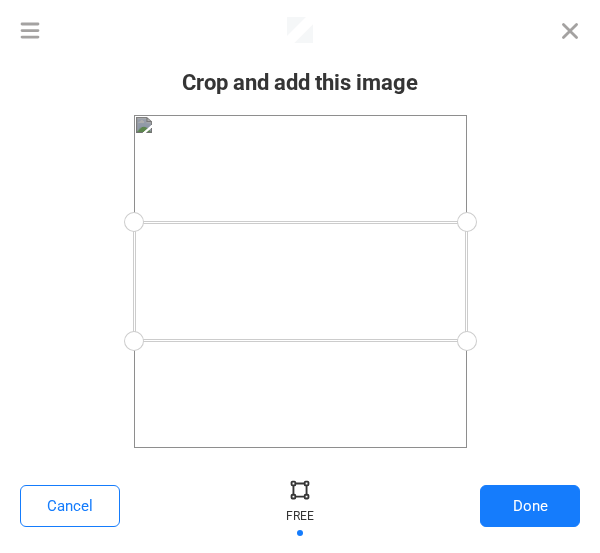 drag, startPoint x: 135, startPoint y: 116, endPoint x: 129, endPoint y: 222, distance: 106.16968 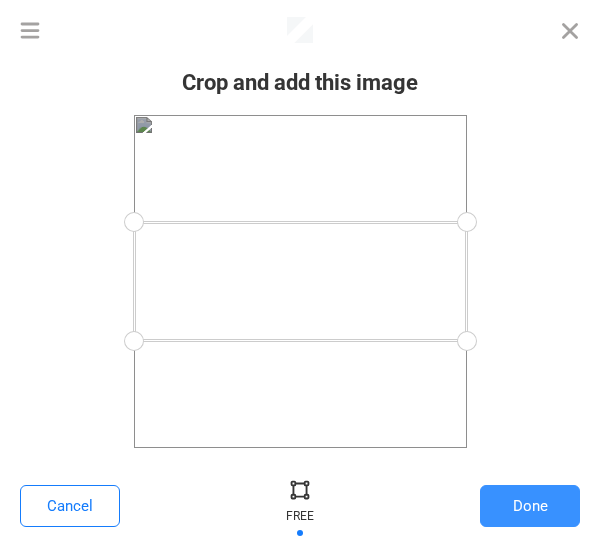 click on "Done" at bounding box center [530, 506] 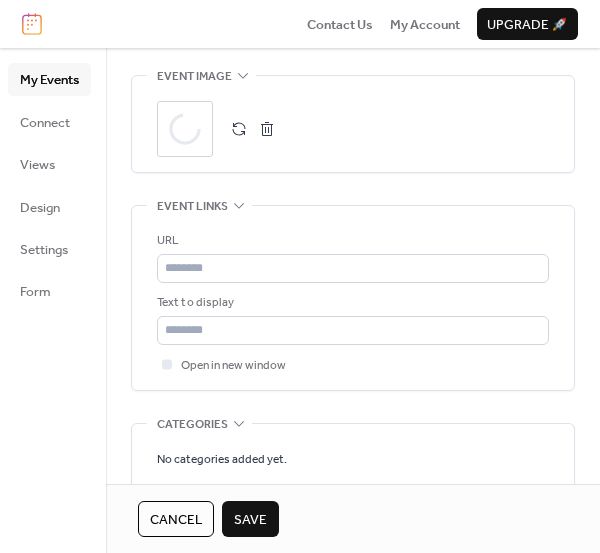 scroll, scrollTop: 1039, scrollLeft: 0, axis: vertical 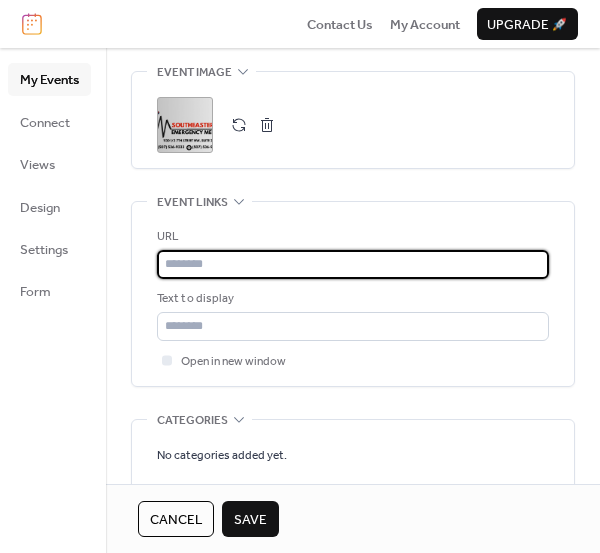 click at bounding box center (353, 264) 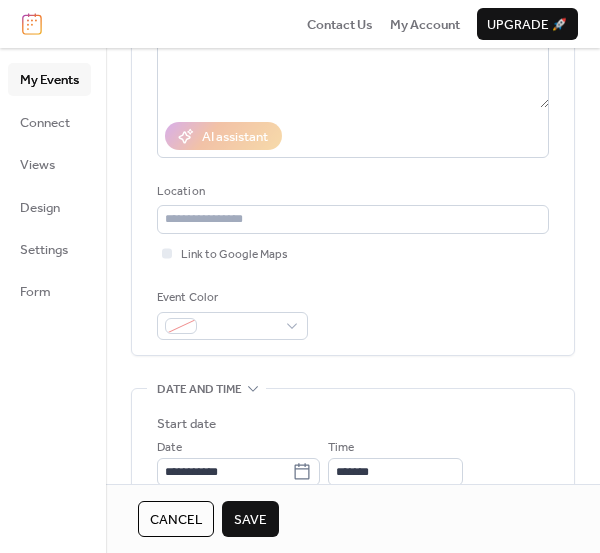 scroll, scrollTop: 295, scrollLeft: 0, axis: vertical 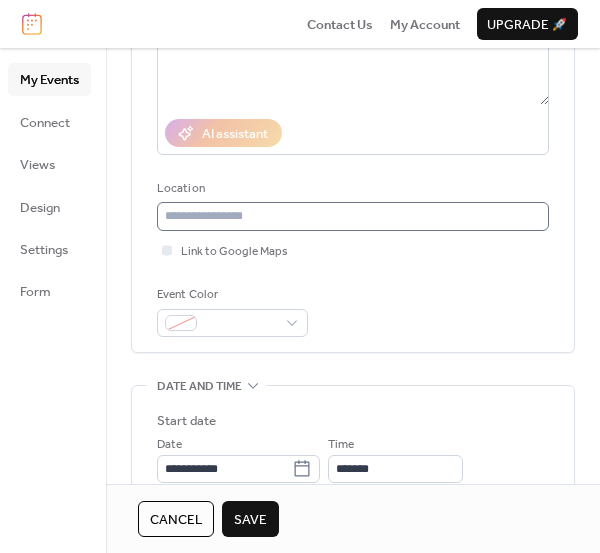 type on "**********" 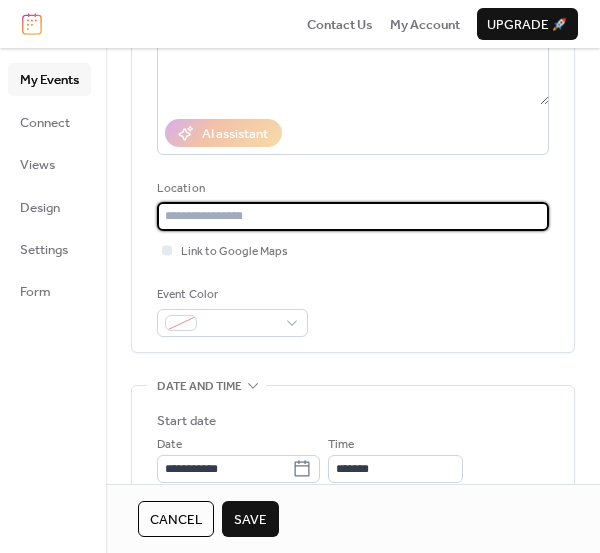 click at bounding box center (353, 216) 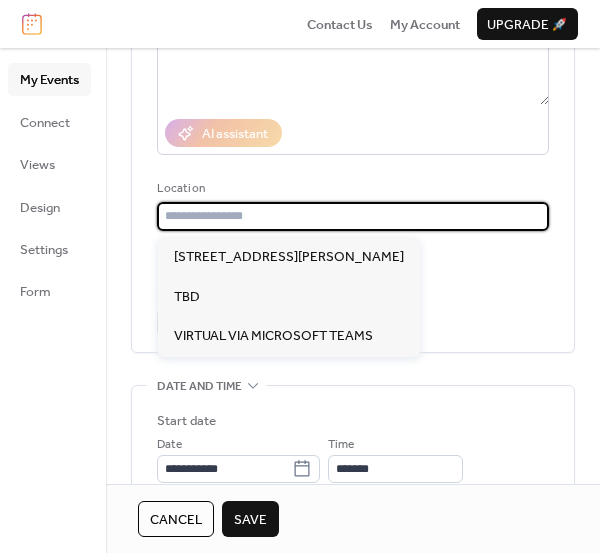 click at bounding box center [353, 216] 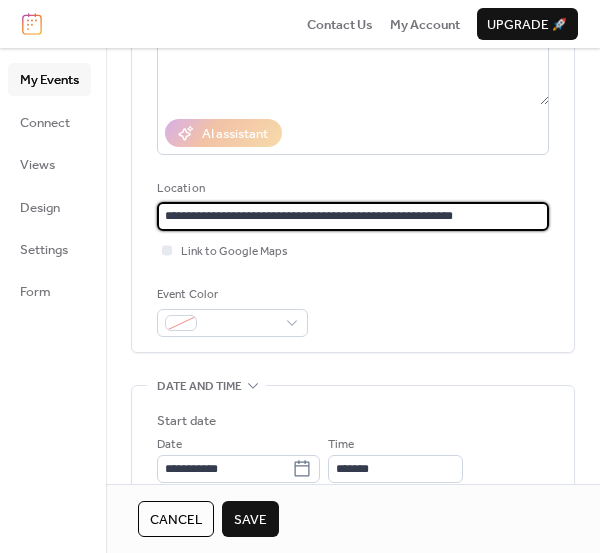 click on "**********" at bounding box center (353, 216) 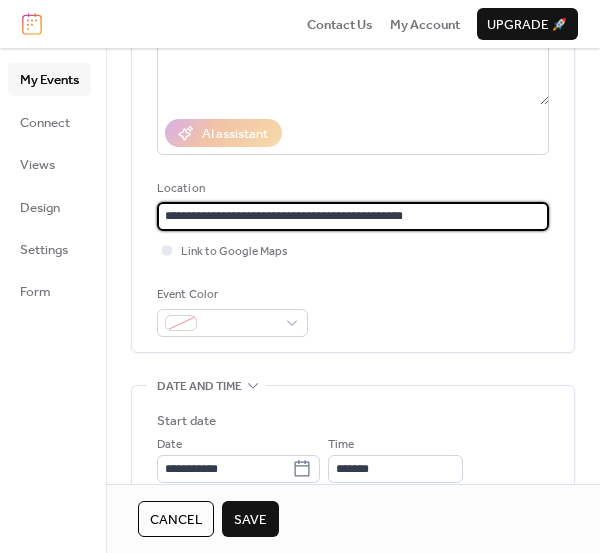 click on "**********" at bounding box center (353, 216) 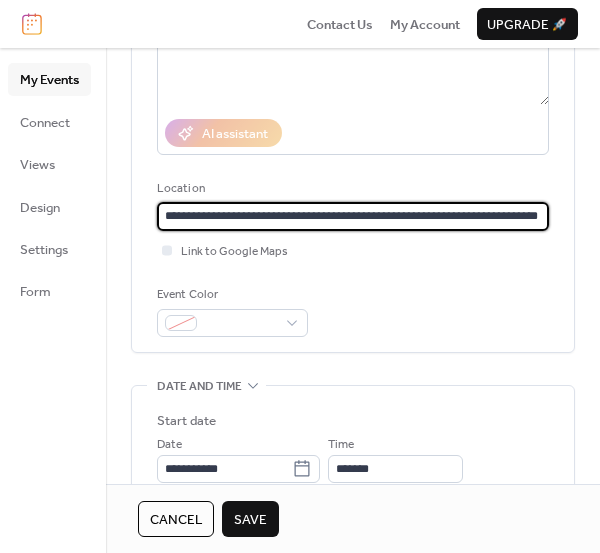 type on "**********" 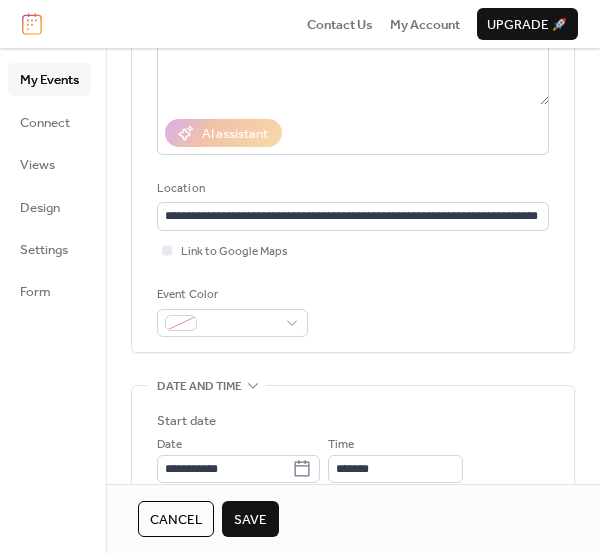 click on "Save" at bounding box center (250, 520) 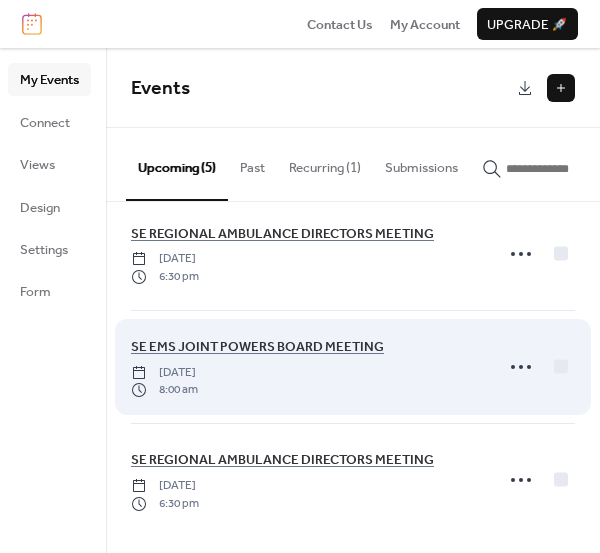 scroll, scrollTop: 249, scrollLeft: 0, axis: vertical 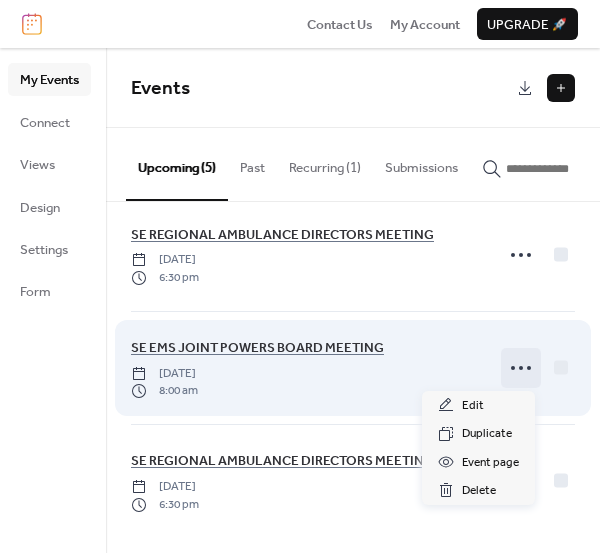 click 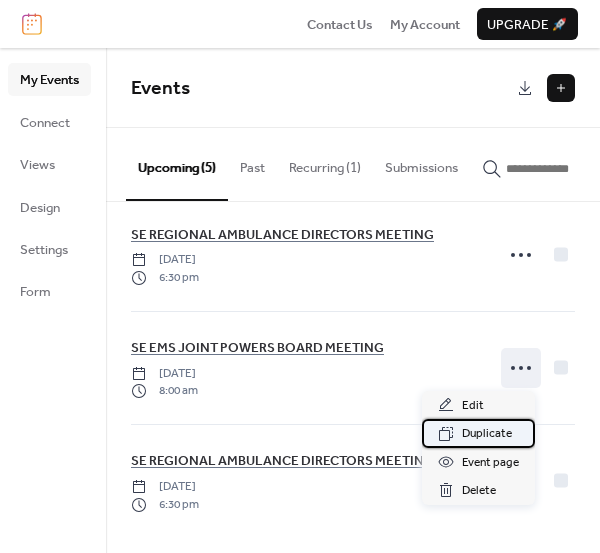 click on "Duplicate" at bounding box center (487, 434) 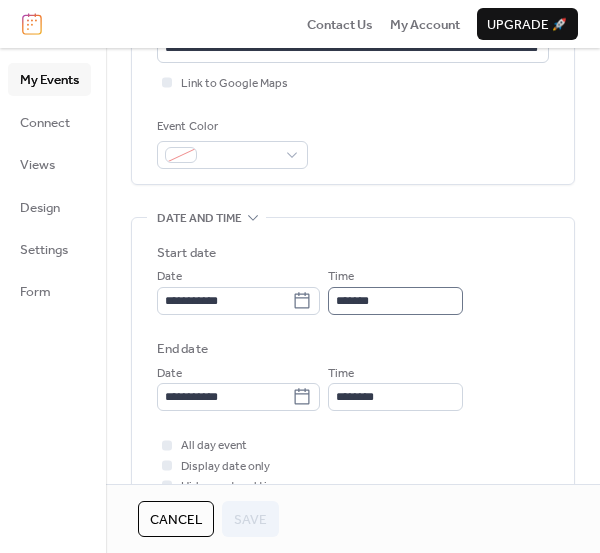 scroll, scrollTop: 465, scrollLeft: 0, axis: vertical 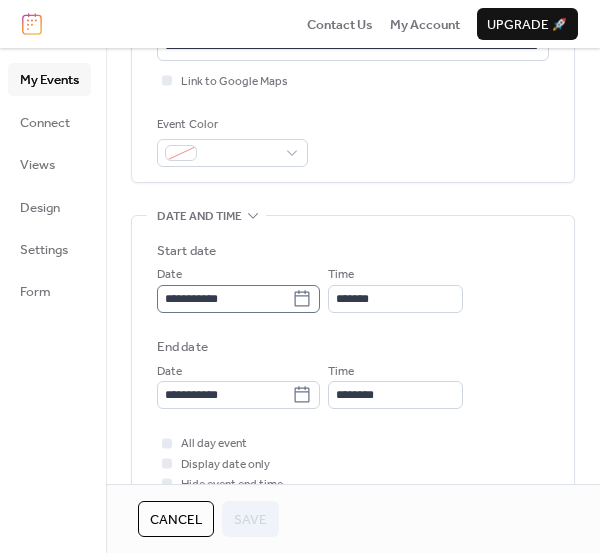 click 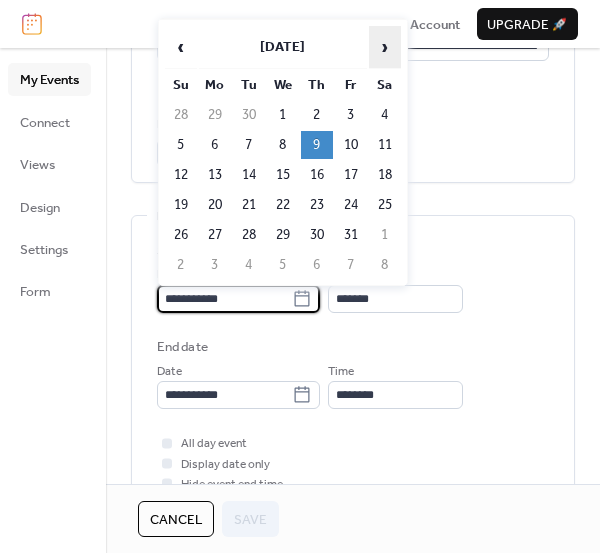 click on "›" at bounding box center [385, 47] 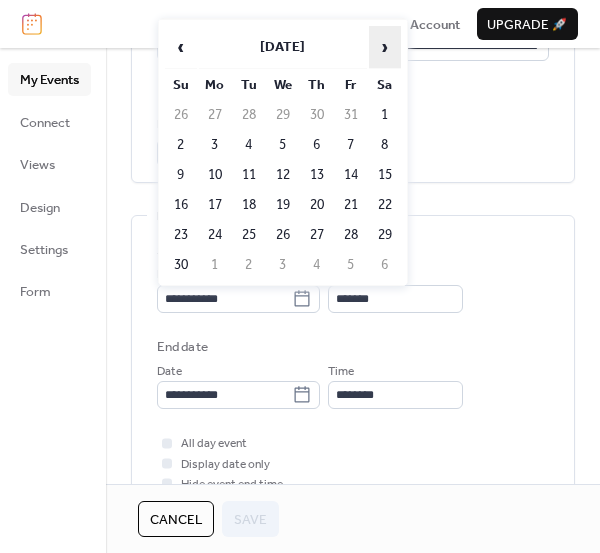 click on "›" at bounding box center (385, 47) 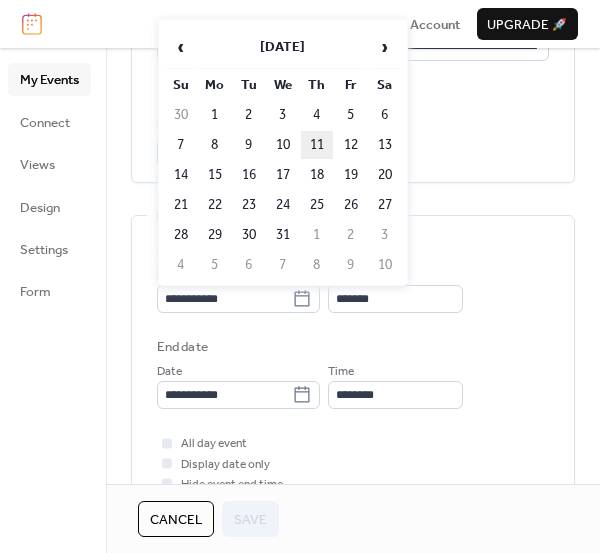 click on "11" at bounding box center (317, 145) 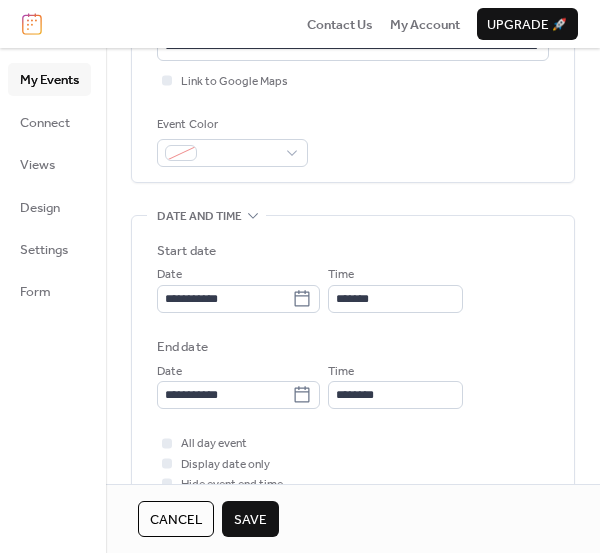 type on "**********" 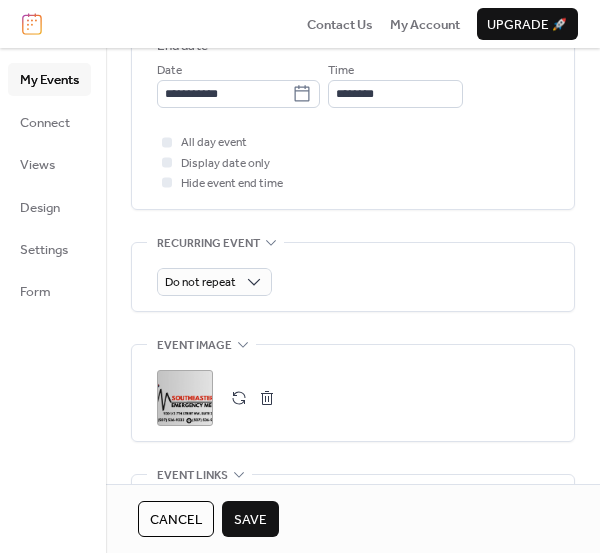 scroll, scrollTop: 806, scrollLeft: 0, axis: vertical 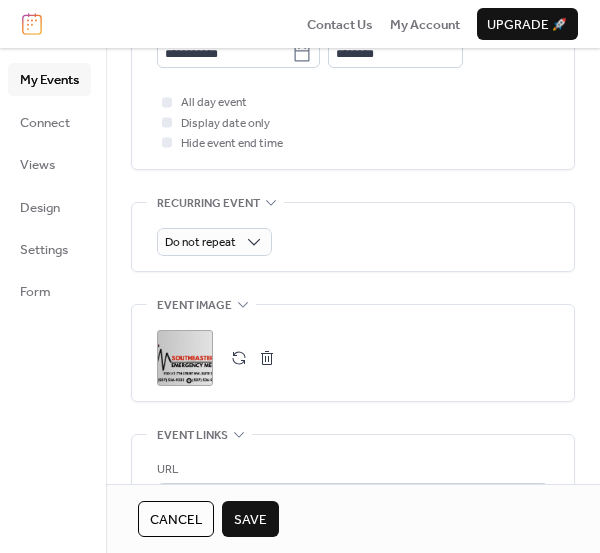 click on "Save" at bounding box center (250, 520) 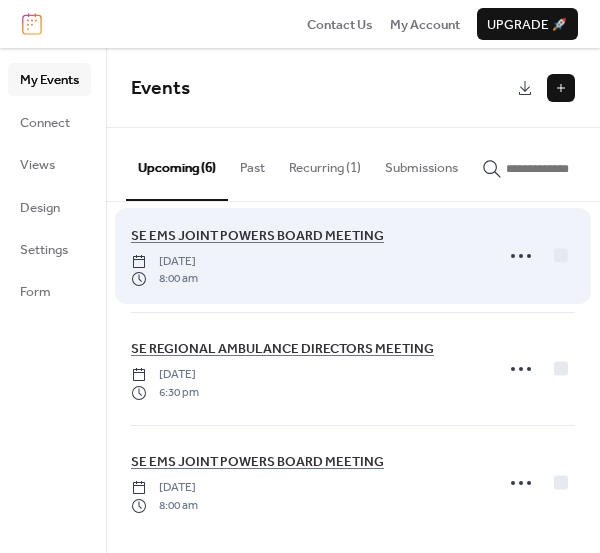 scroll, scrollTop: 360, scrollLeft: 0, axis: vertical 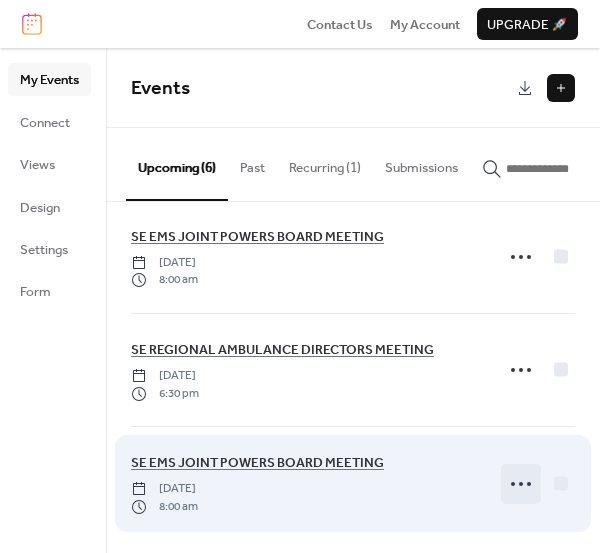 click 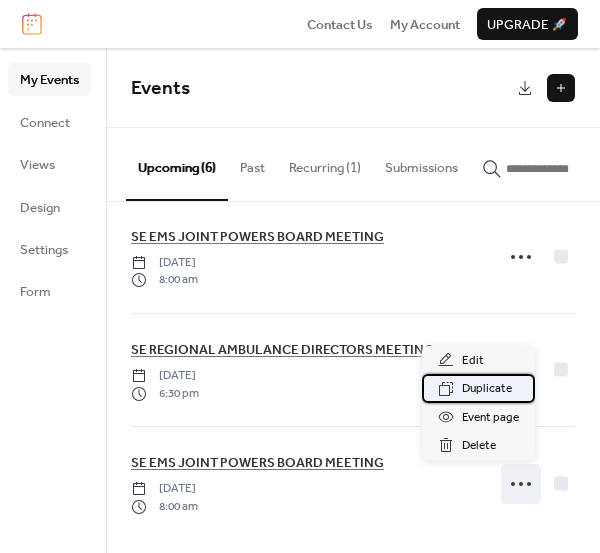 click on "Duplicate" at bounding box center [487, 389] 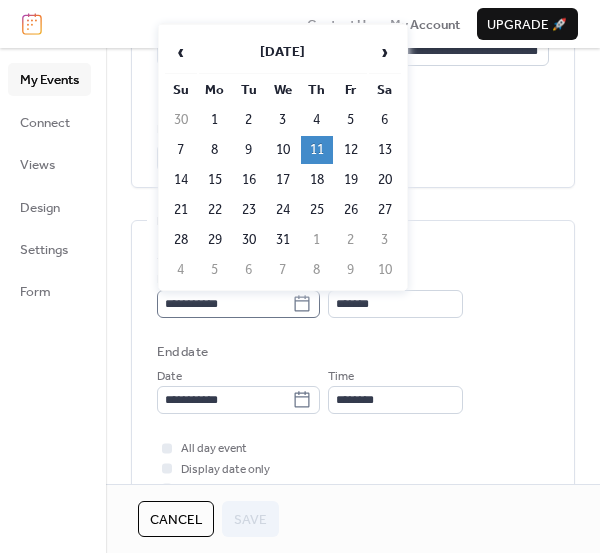 click 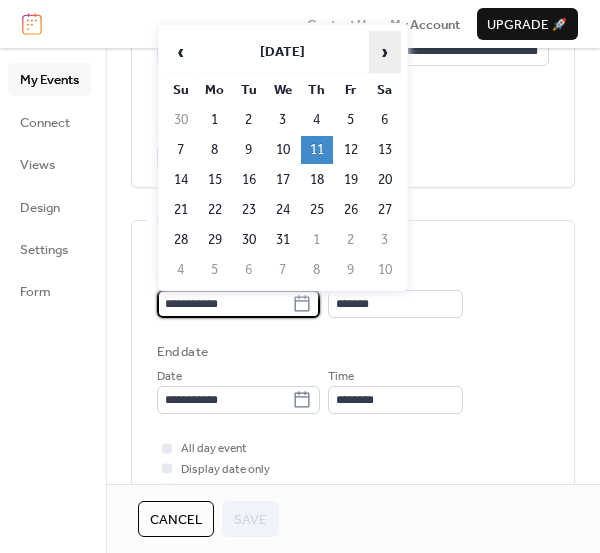 click on "›" at bounding box center [385, 52] 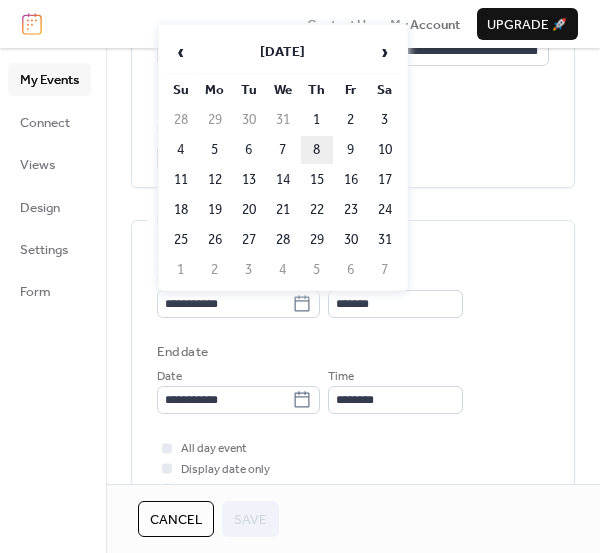 click on "8" at bounding box center [317, 150] 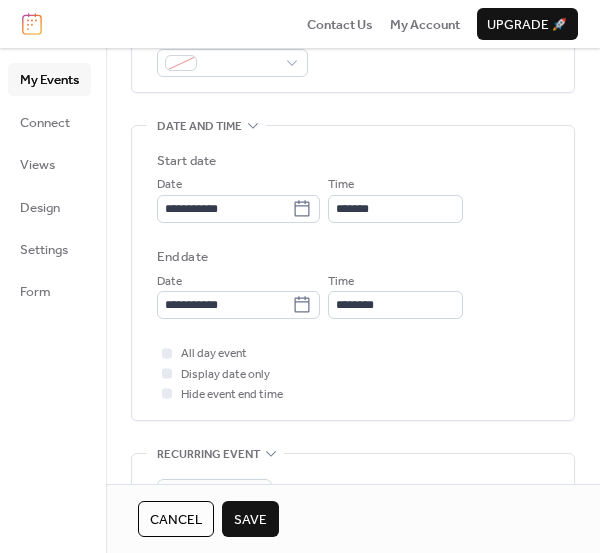 scroll, scrollTop: 558, scrollLeft: 0, axis: vertical 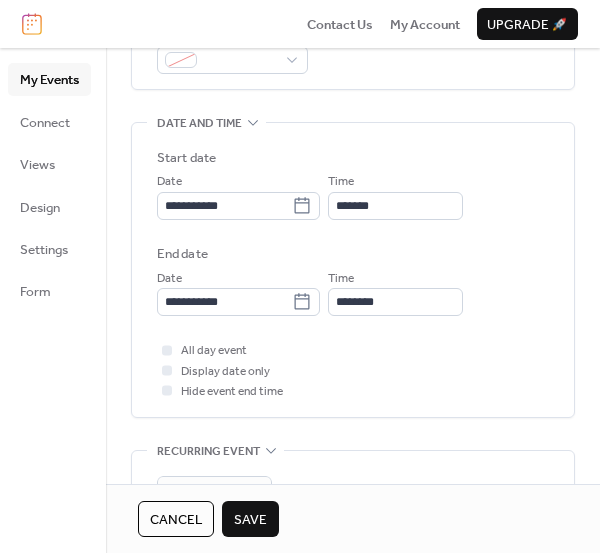 click on "Save" at bounding box center [250, 520] 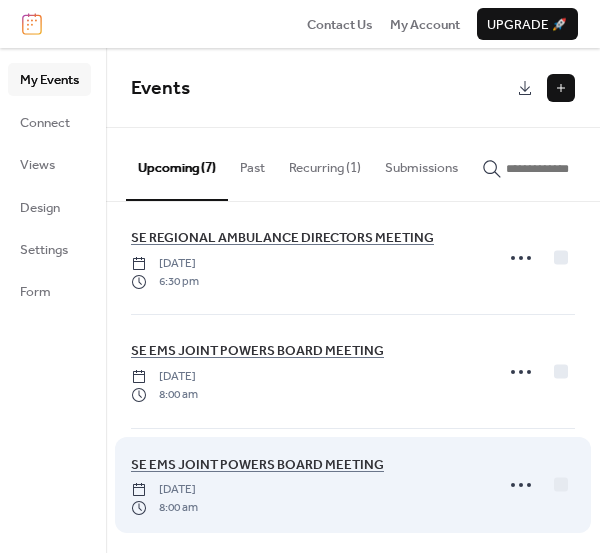 scroll, scrollTop: 471, scrollLeft: 0, axis: vertical 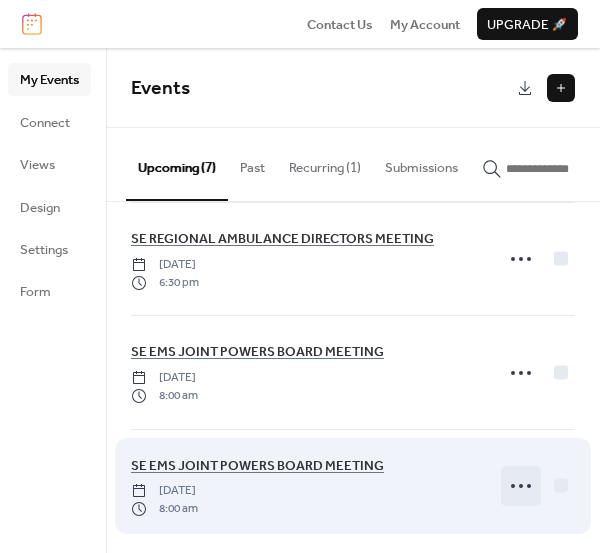 click 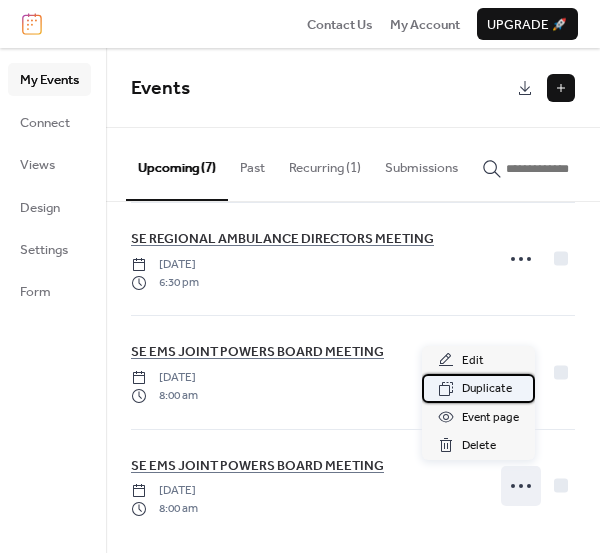click on "Duplicate" at bounding box center [487, 389] 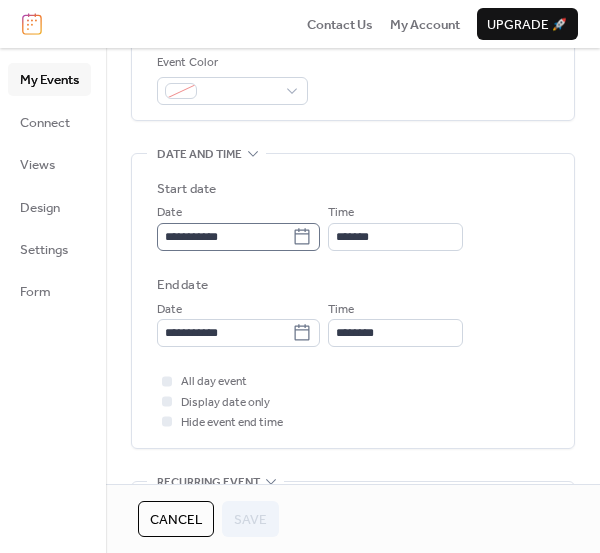 scroll, scrollTop: 532, scrollLeft: 0, axis: vertical 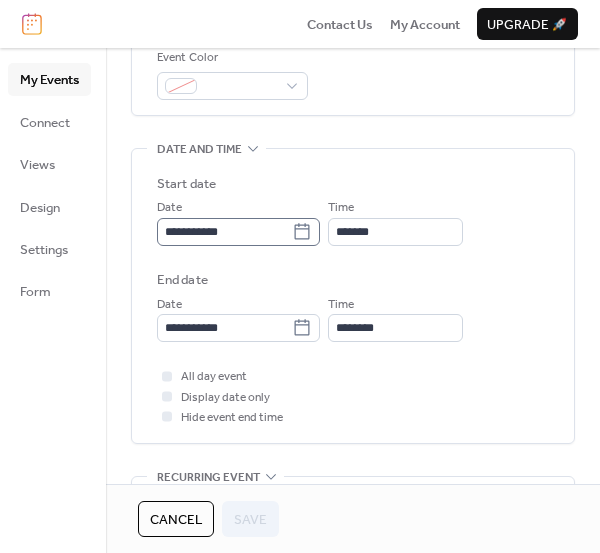 click 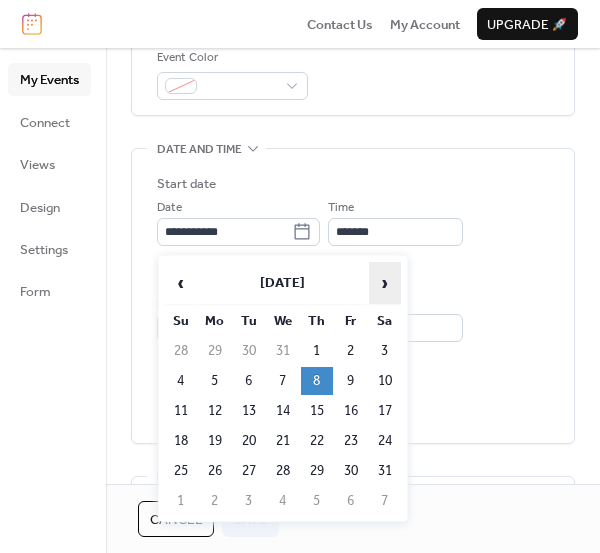 click on "›" at bounding box center (385, 283) 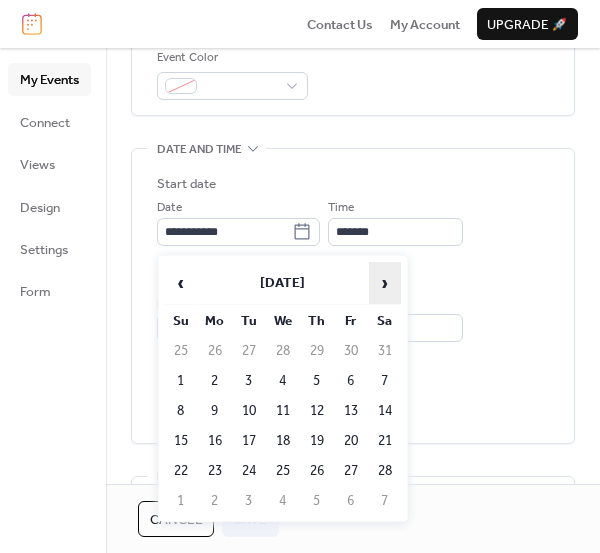 click on "›" at bounding box center [385, 283] 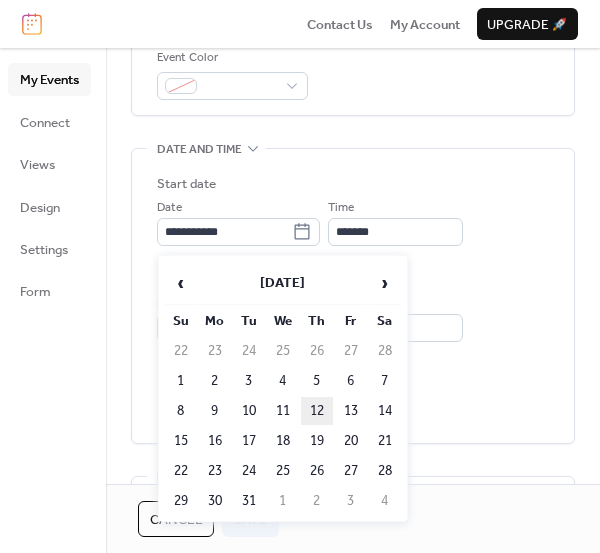 click on "12" at bounding box center (317, 411) 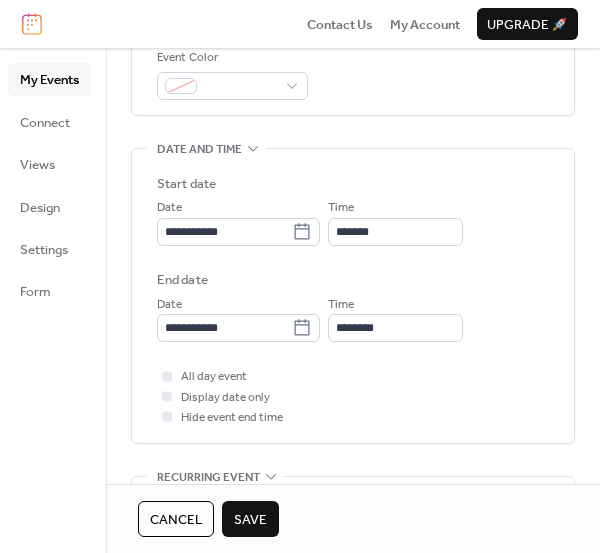 type on "**********" 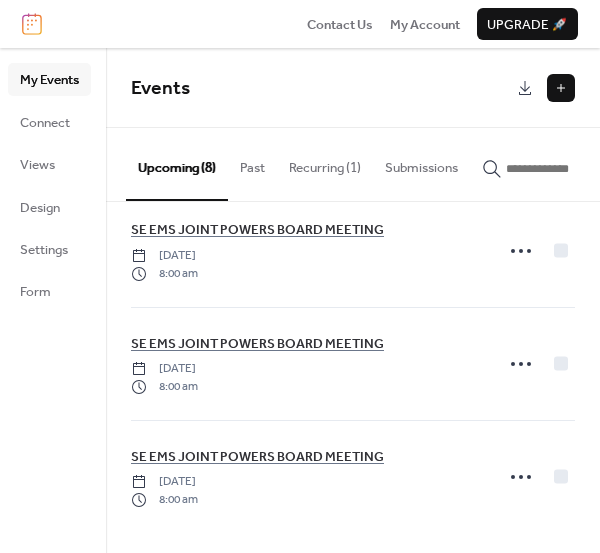 scroll, scrollTop: 582, scrollLeft: 0, axis: vertical 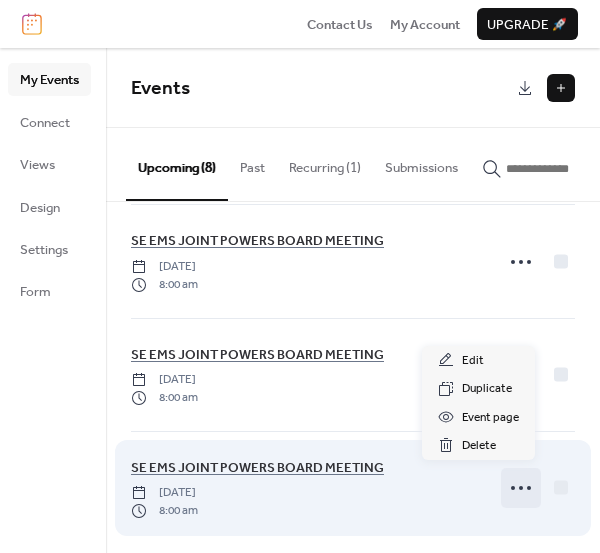 click 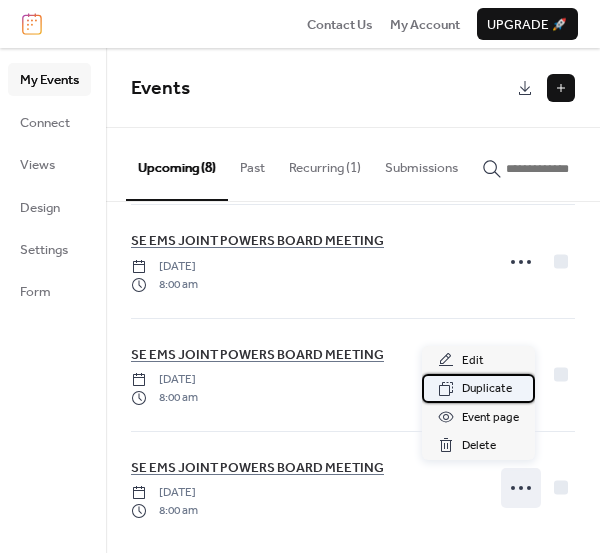 click on "Duplicate" at bounding box center (487, 389) 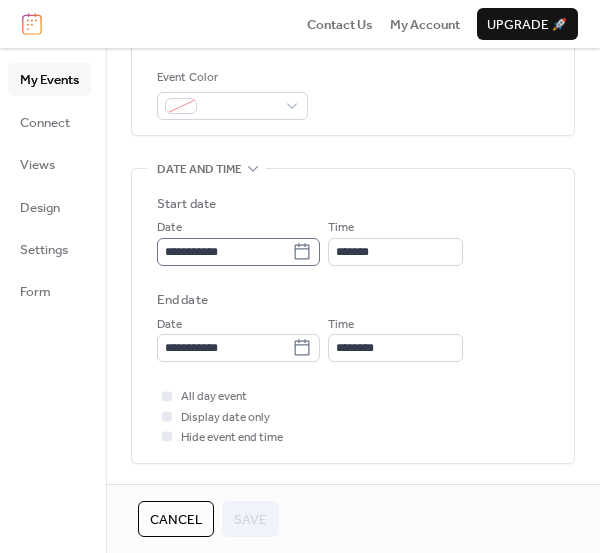 scroll, scrollTop: 514, scrollLeft: 0, axis: vertical 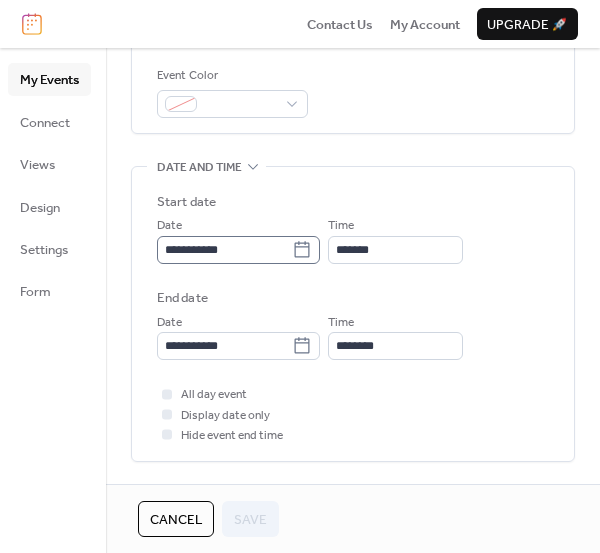 click 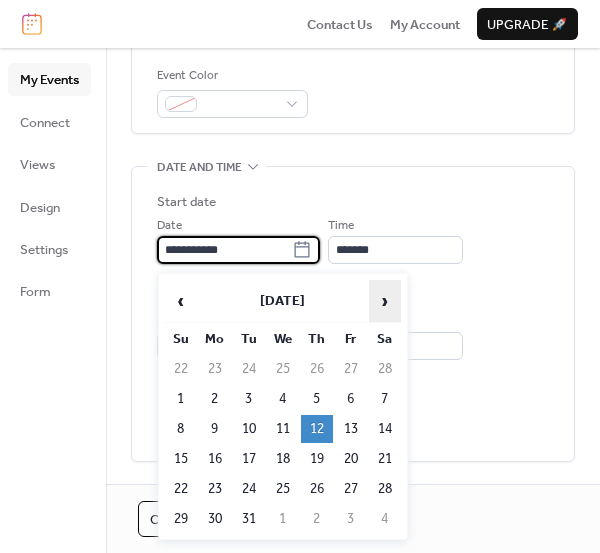 click on "›" at bounding box center [385, 301] 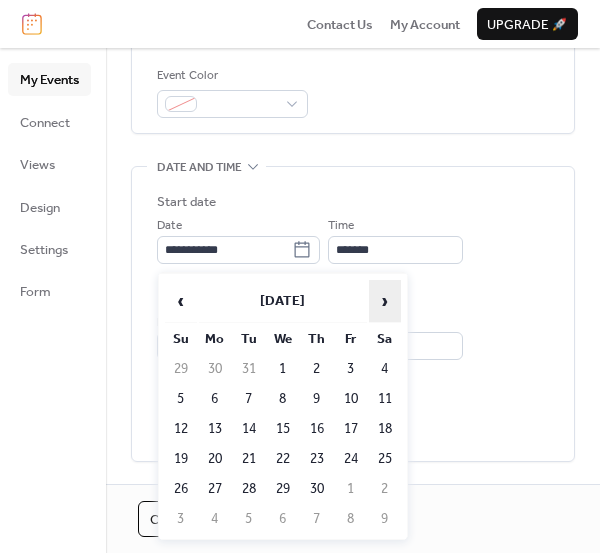 click on "›" at bounding box center (385, 301) 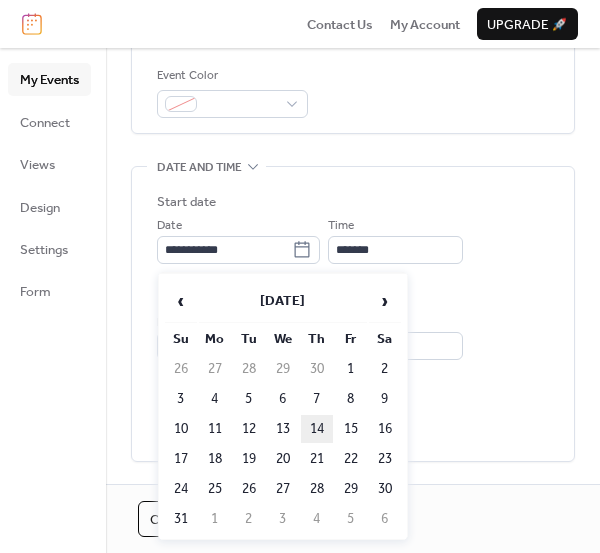 click on "14" at bounding box center (317, 429) 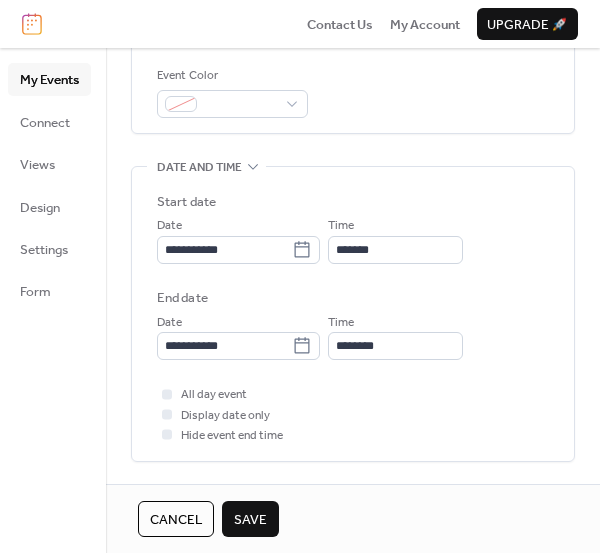click on "Save" at bounding box center (250, 520) 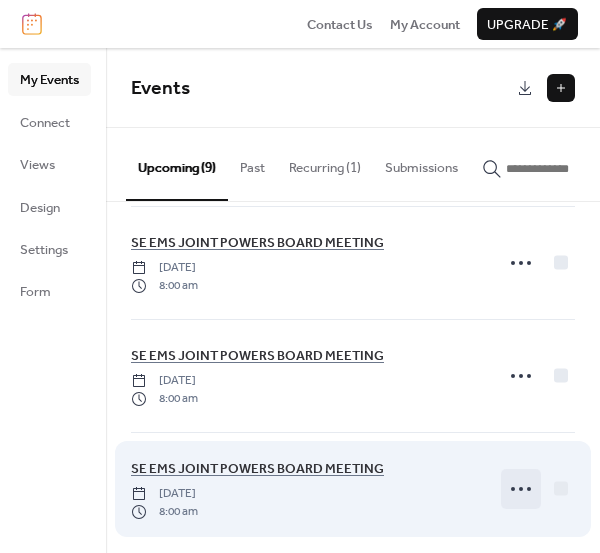 scroll, scrollTop: 693, scrollLeft: 0, axis: vertical 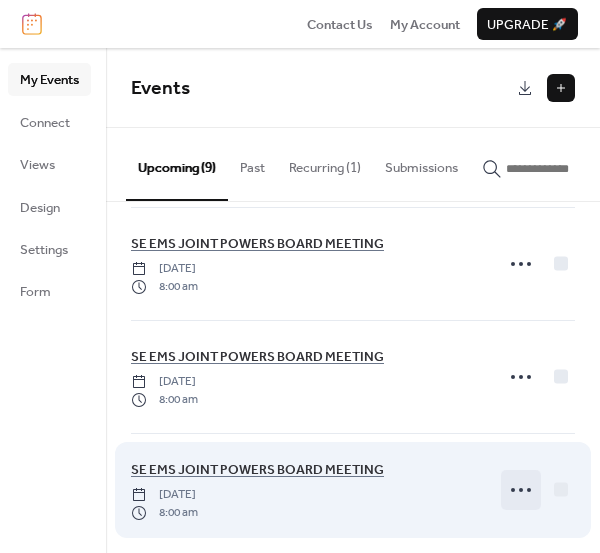 click 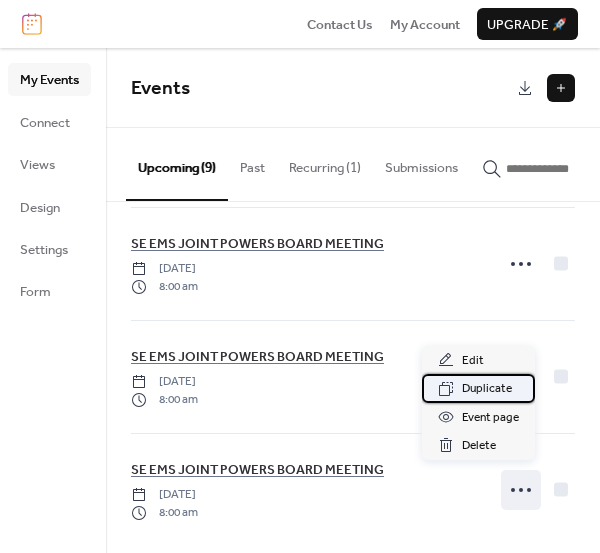 click on "Duplicate" at bounding box center [487, 389] 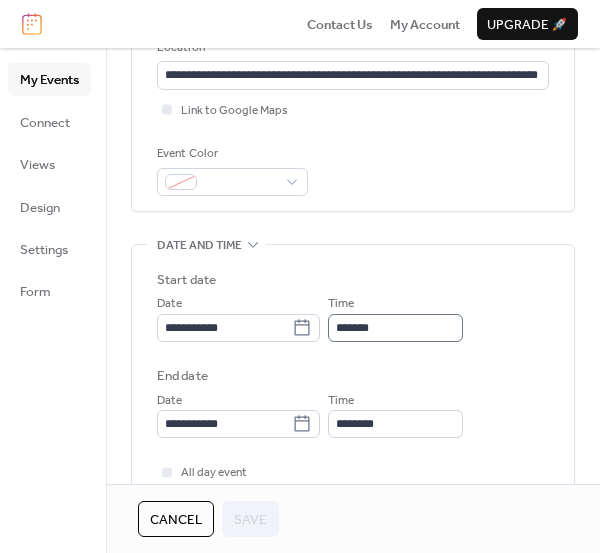 scroll, scrollTop: 437, scrollLeft: 0, axis: vertical 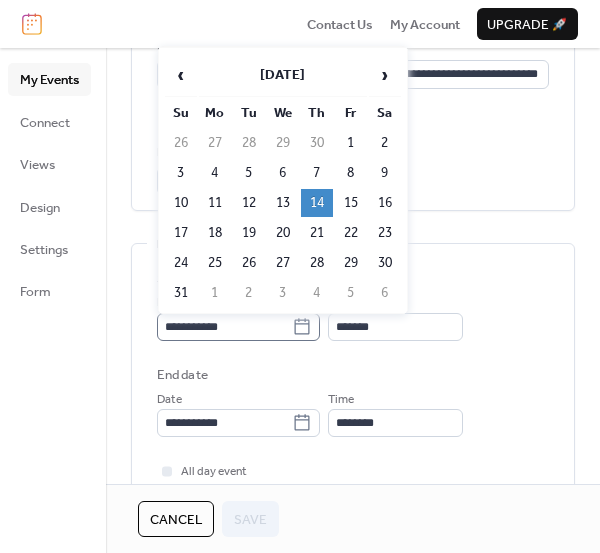 click 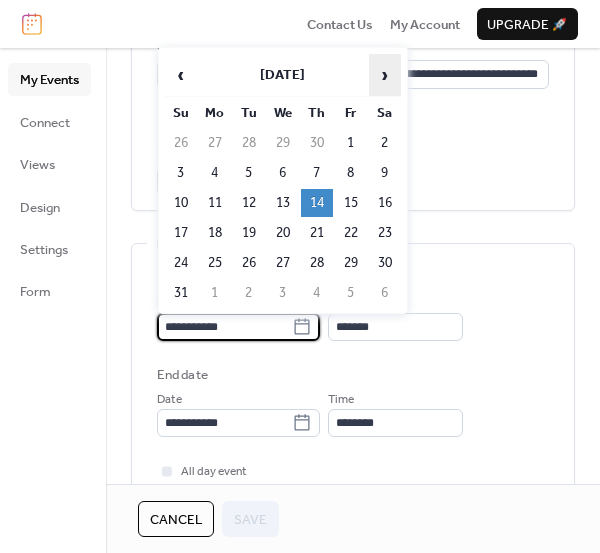 click on "›" at bounding box center (385, 75) 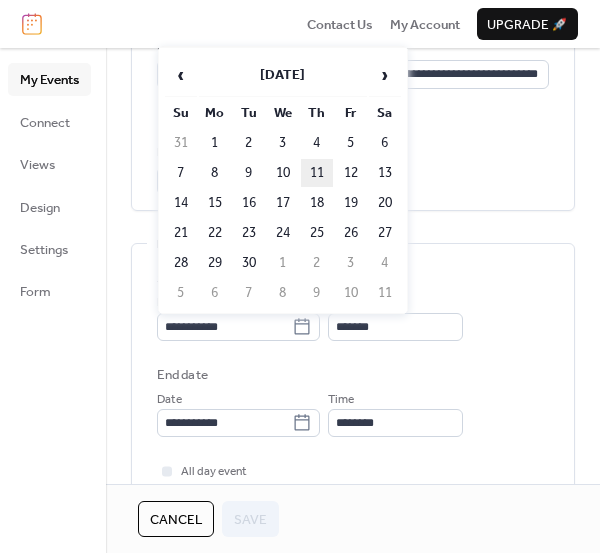 click on "11" at bounding box center [317, 173] 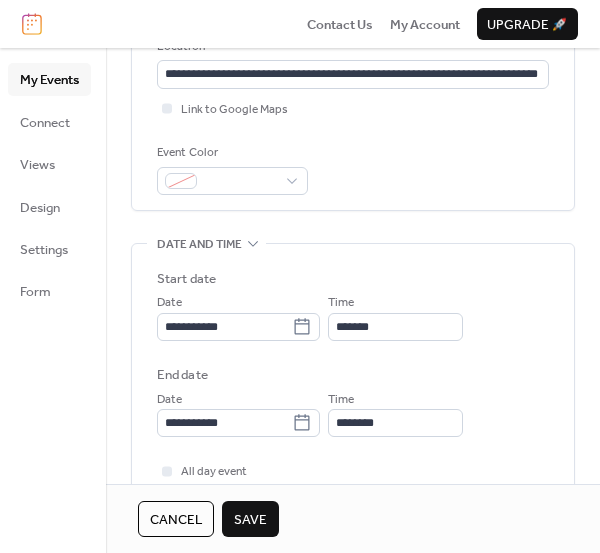 click on "Save" at bounding box center [250, 520] 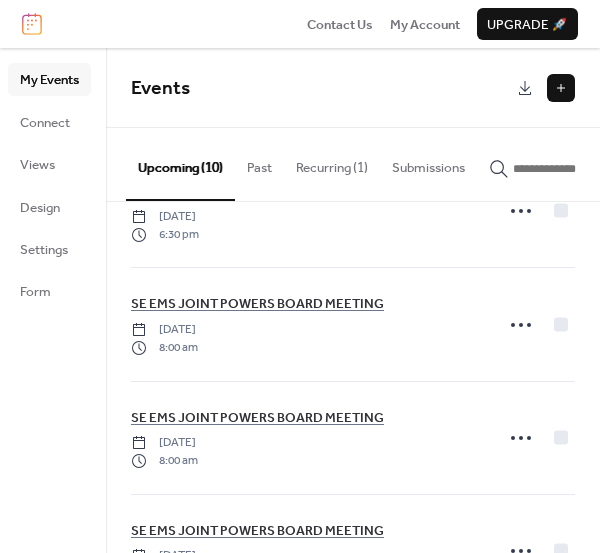 scroll, scrollTop: 571, scrollLeft: 0, axis: vertical 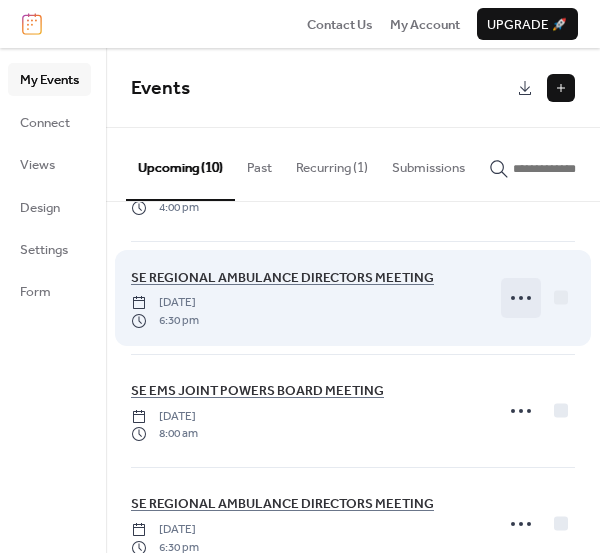click 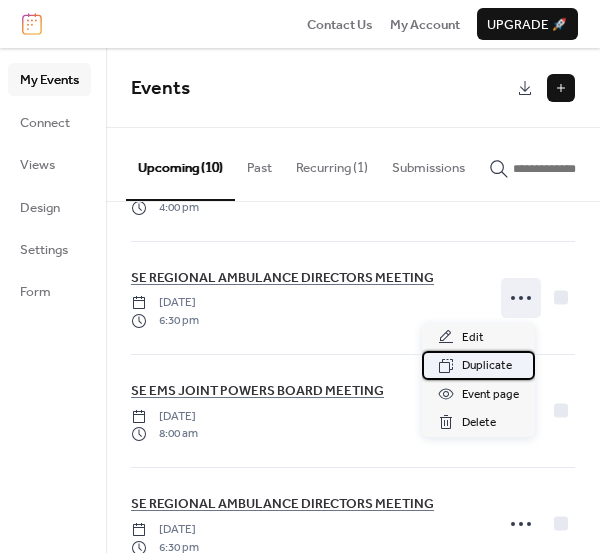 click on "Duplicate" at bounding box center (487, 366) 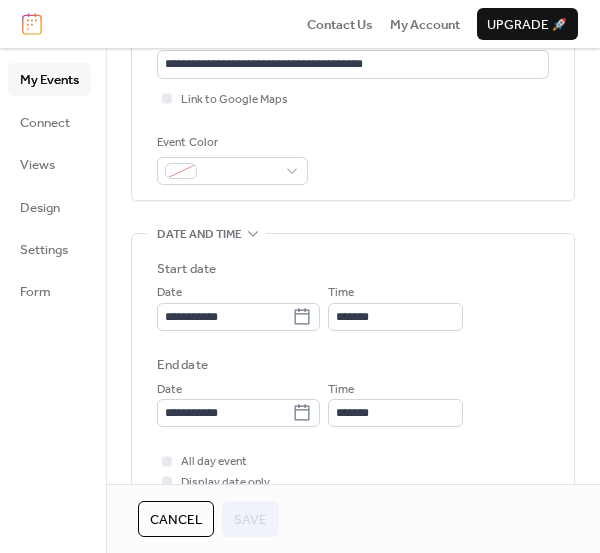 scroll, scrollTop: 461, scrollLeft: 0, axis: vertical 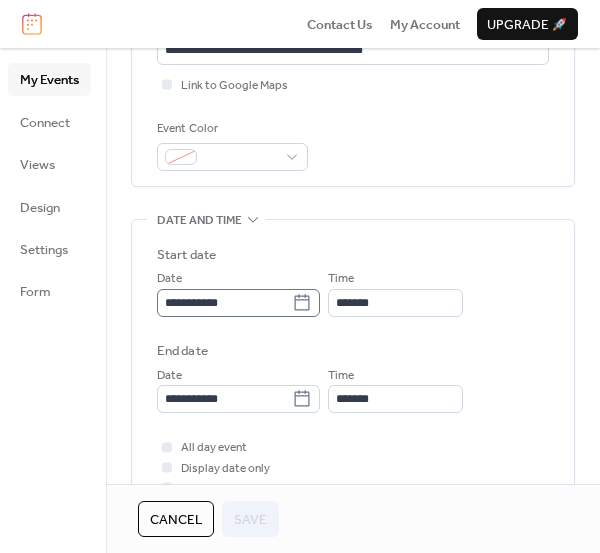click 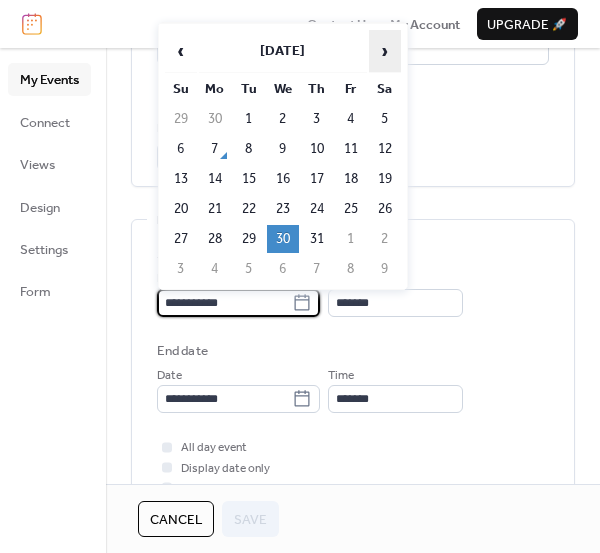 click on "›" at bounding box center (385, 51) 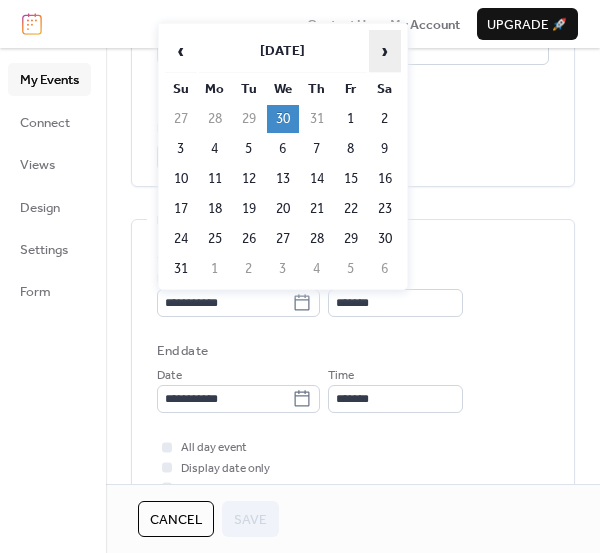 click on "›" at bounding box center (385, 51) 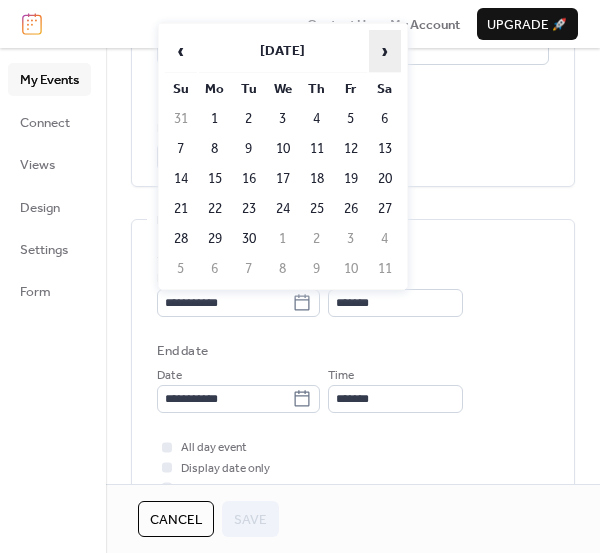 click on "›" at bounding box center [385, 51] 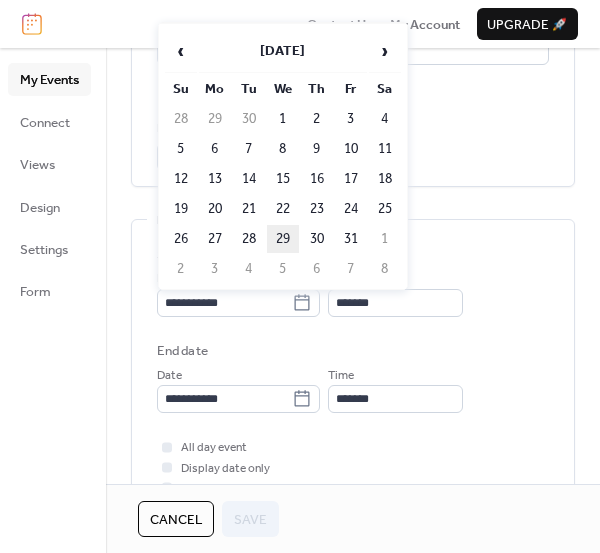 click on "29" at bounding box center [283, 239] 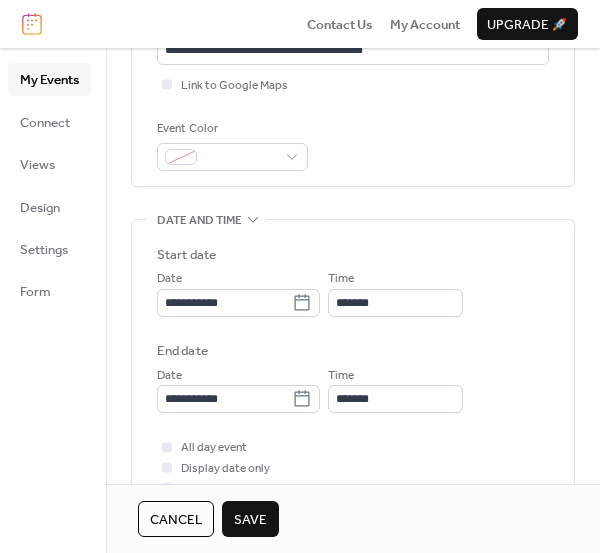 click on "Save" at bounding box center (250, 520) 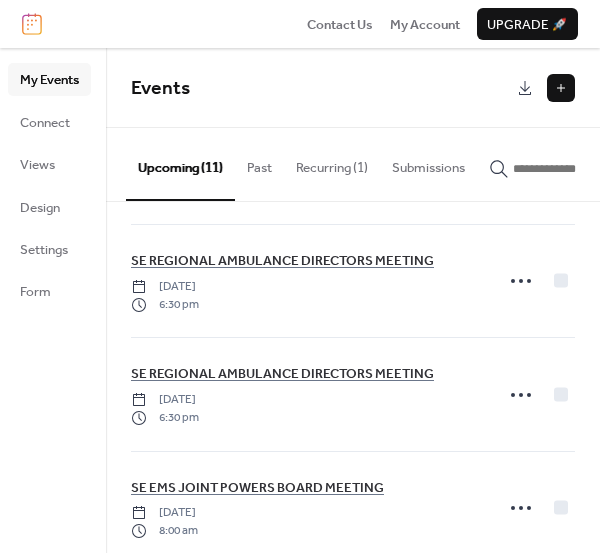 scroll, scrollTop: 443, scrollLeft: 0, axis: vertical 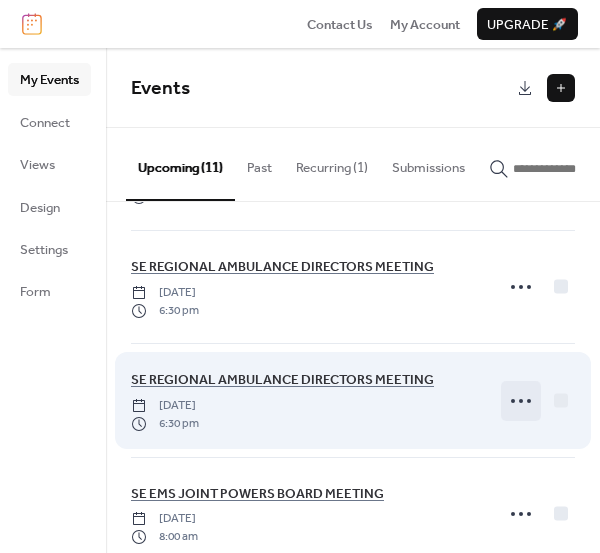 click 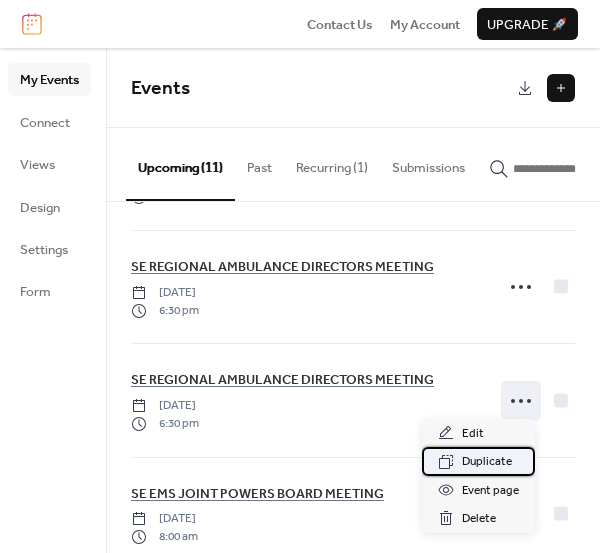 click on "Duplicate" at bounding box center [487, 462] 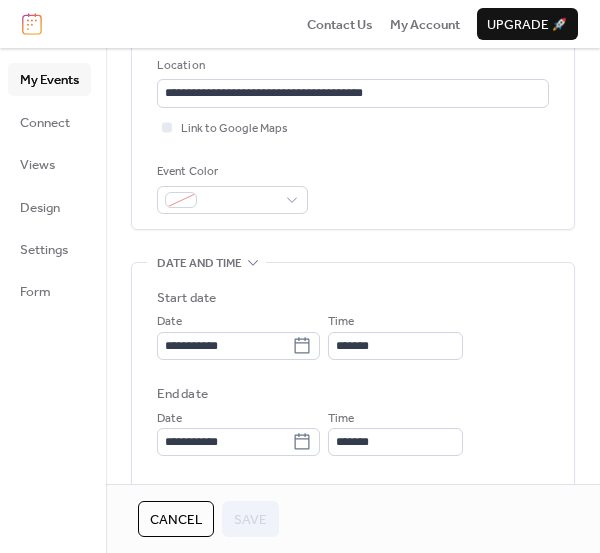 scroll, scrollTop: 438, scrollLeft: 0, axis: vertical 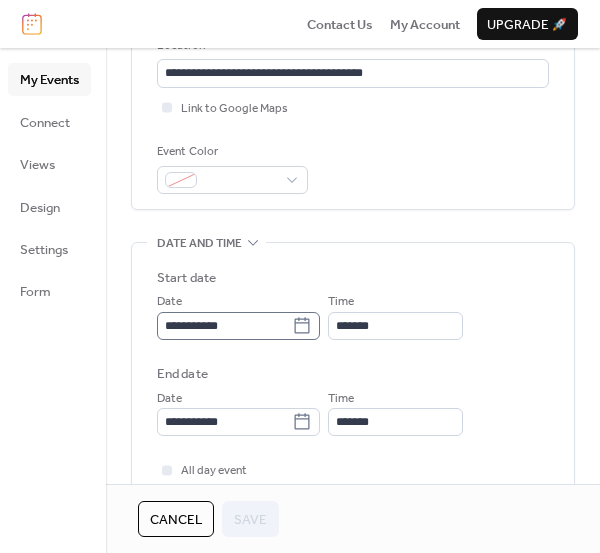 click 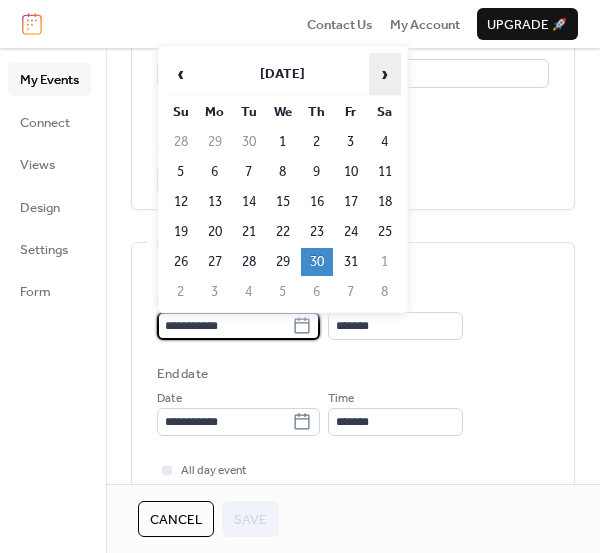 click on "›" at bounding box center [385, 74] 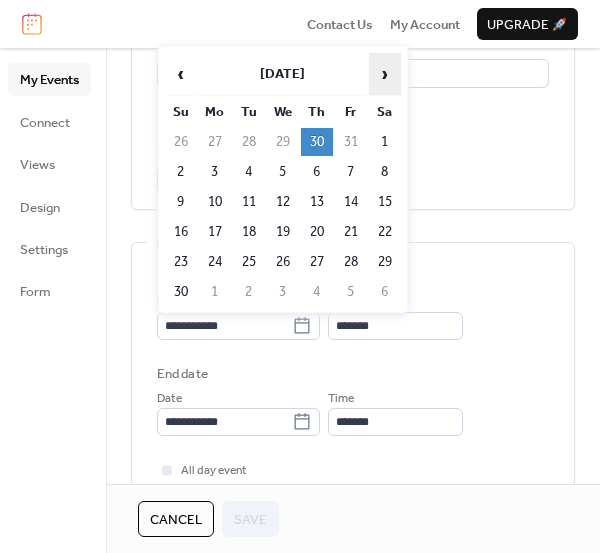 click on "›" at bounding box center [385, 74] 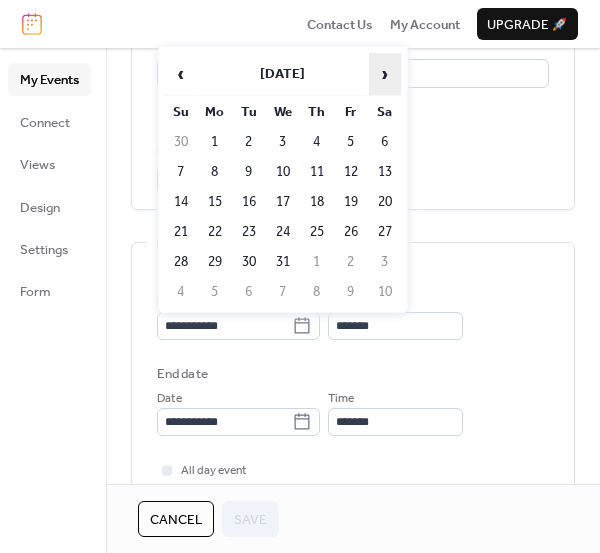 click on "›" at bounding box center (385, 74) 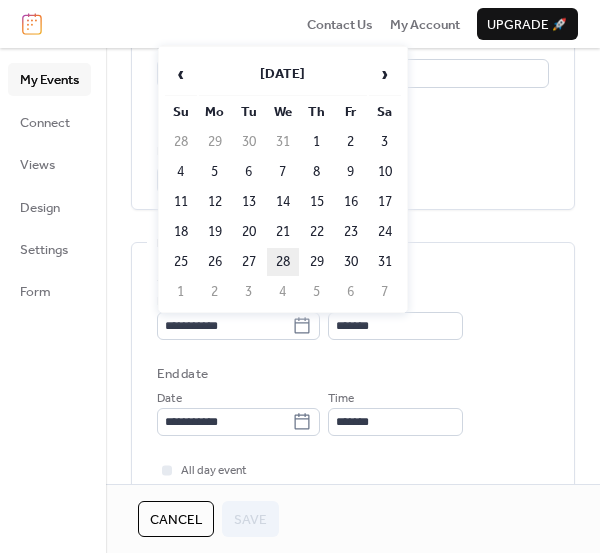 click on "28" at bounding box center [283, 262] 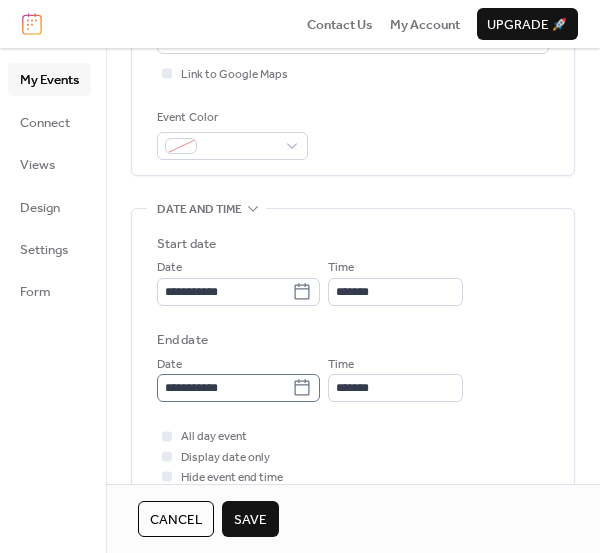 scroll, scrollTop: 482, scrollLeft: 0, axis: vertical 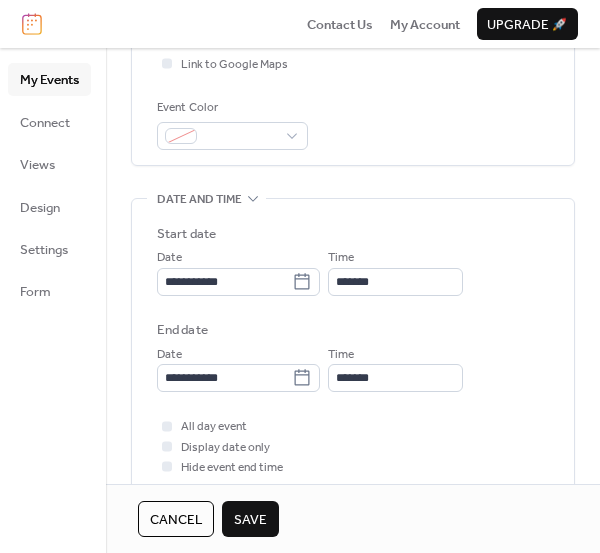click on "Save" at bounding box center [250, 520] 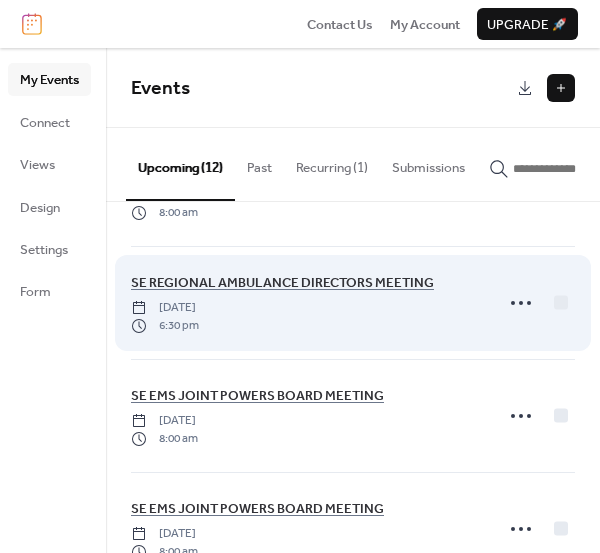 scroll, scrollTop: 881, scrollLeft: 0, axis: vertical 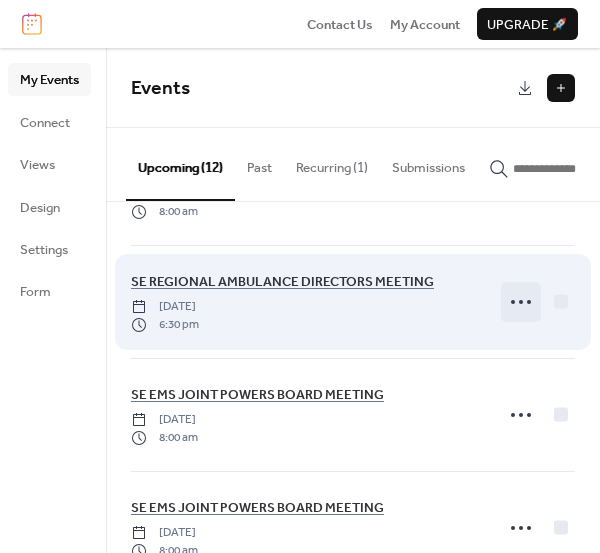 click 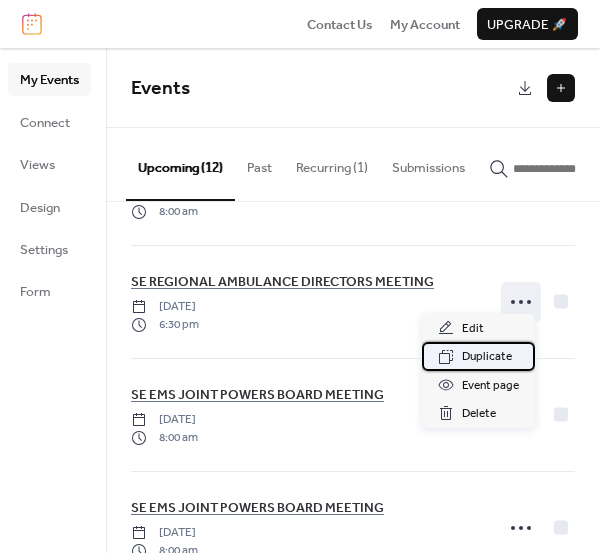 click on "Duplicate" at bounding box center [487, 357] 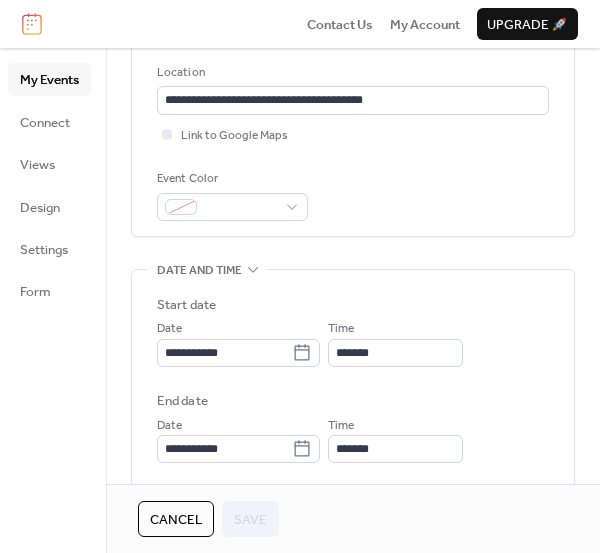scroll, scrollTop: 415, scrollLeft: 0, axis: vertical 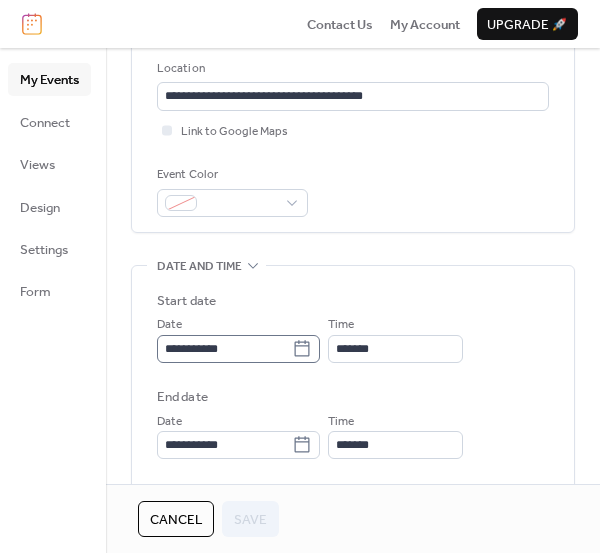 click 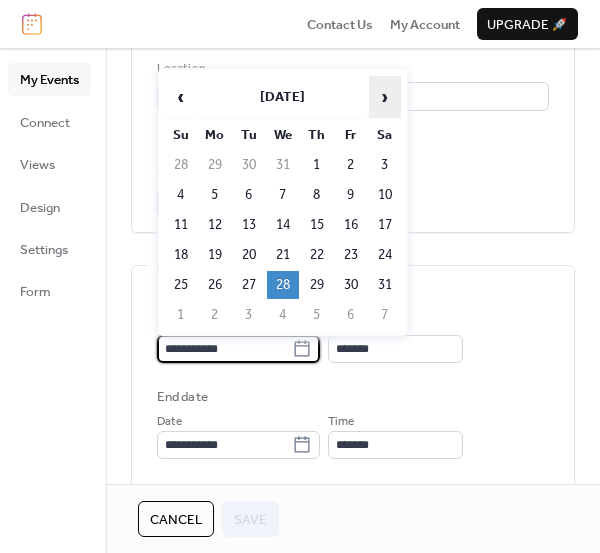 click on "›" at bounding box center [385, 97] 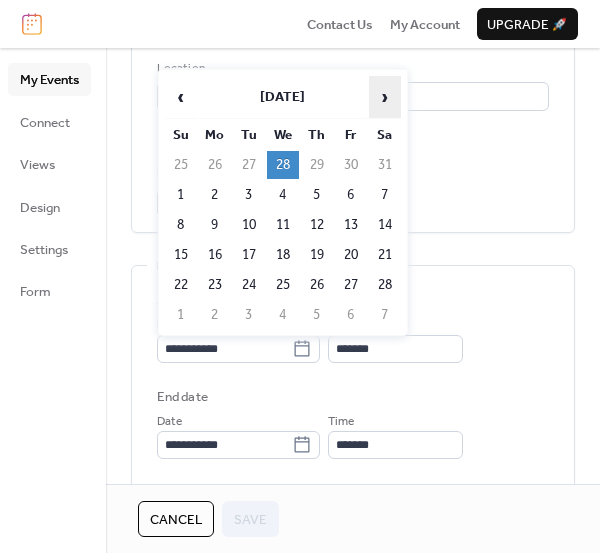 click on "›" at bounding box center [385, 97] 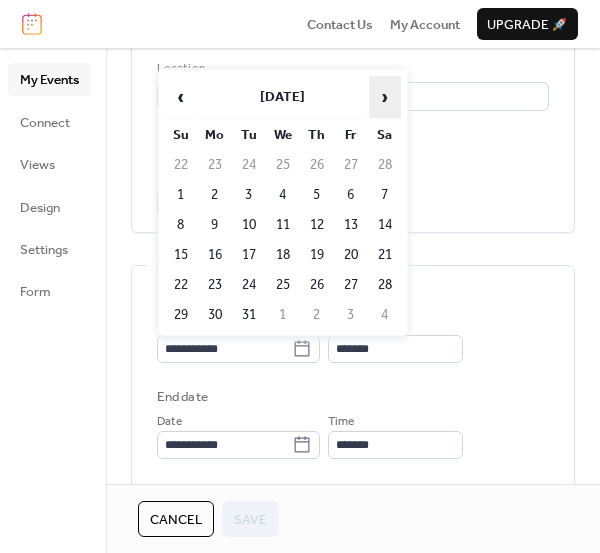 click on "›" at bounding box center [385, 97] 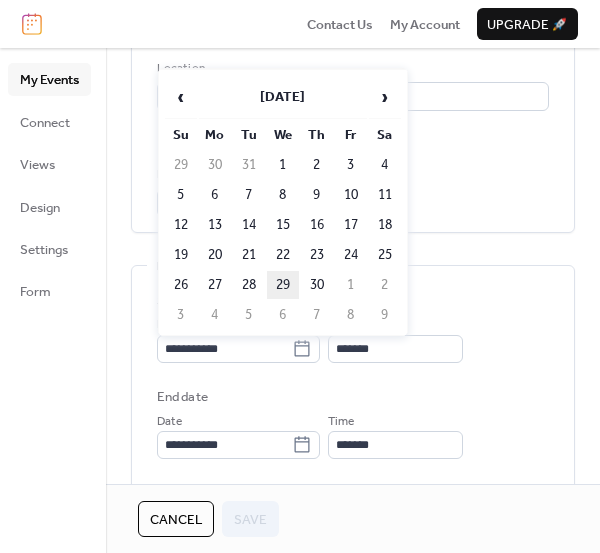 click on "29" at bounding box center (283, 285) 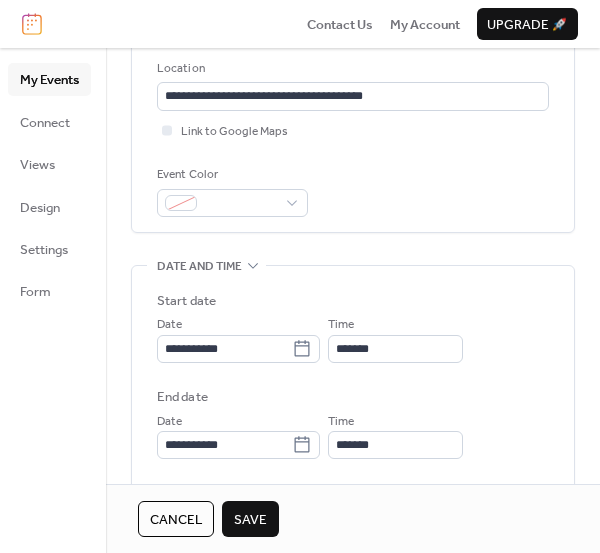 click on "Save" at bounding box center (250, 520) 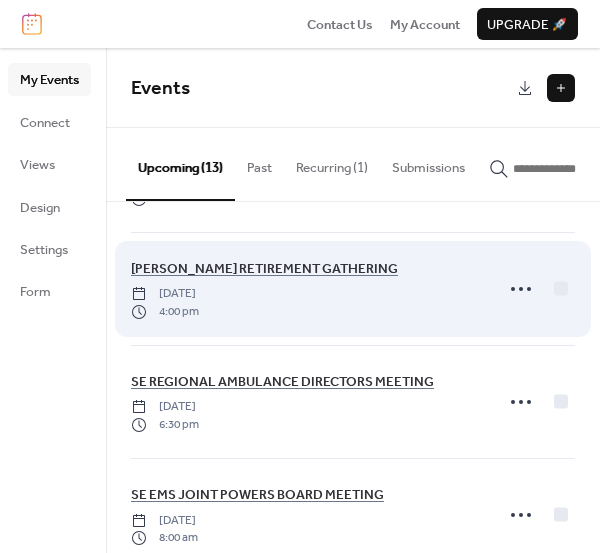 scroll, scrollTop: 125, scrollLeft: 0, axis: vertical 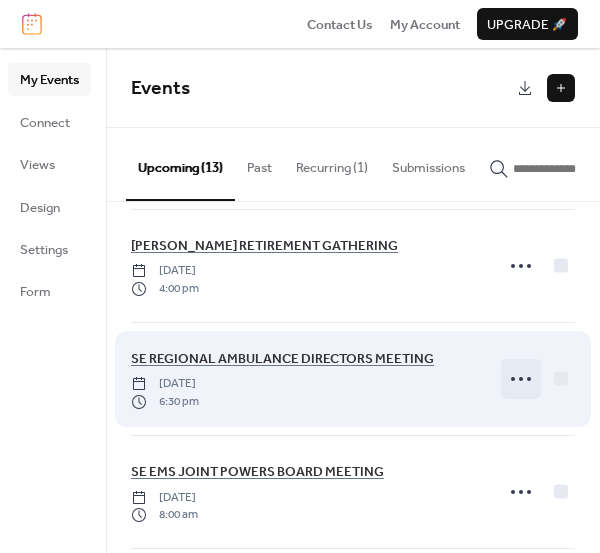 click 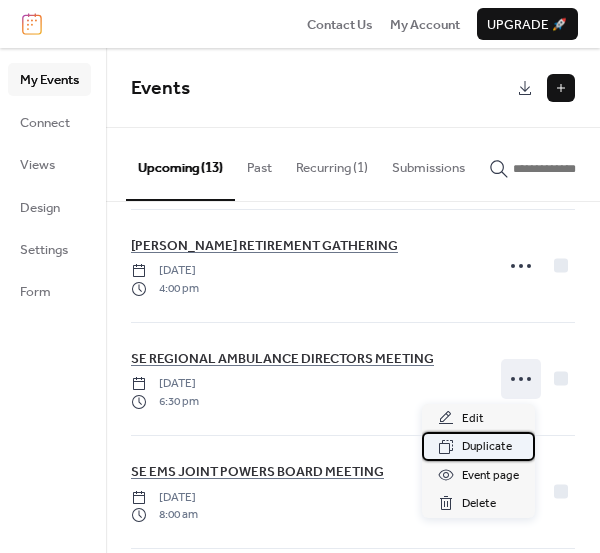 click on "Duplicate" at bounding box center [487, 447] 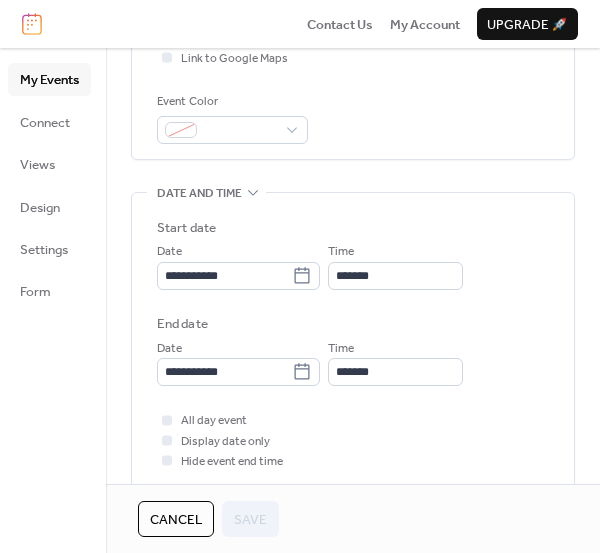 scroll, scrollTop: 489, scrollLeft: 0, axis: vertical 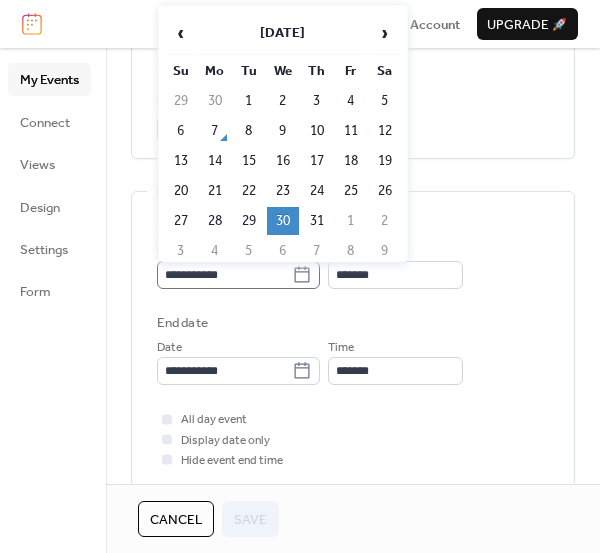 click 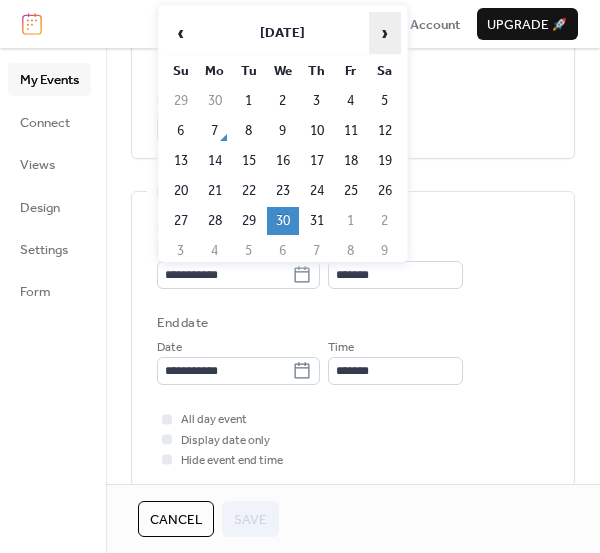 click on "›" at bounding box center (385, 33) 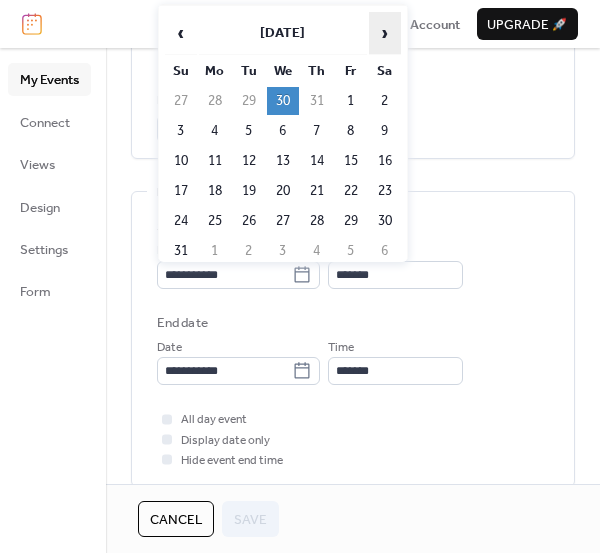 click on "›" at bounding box center [385, 33] 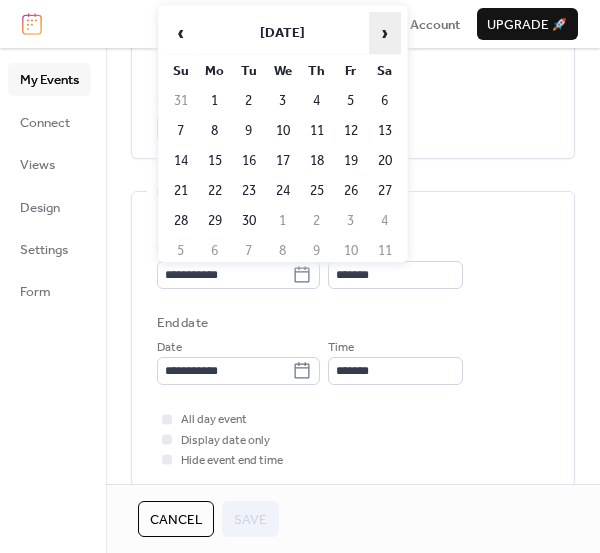 click on "›" at bounding box center [385, 33] 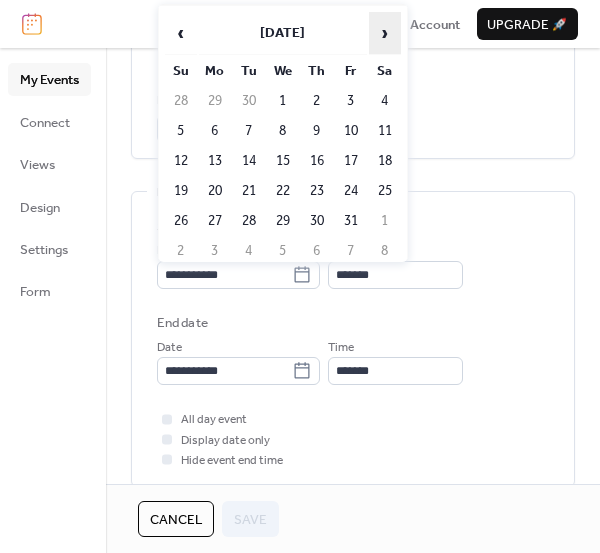 click on "›" at bounding box center [385, 33] 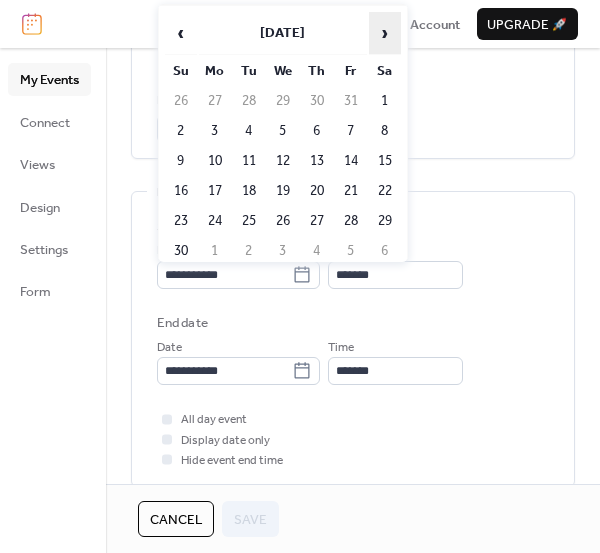 click on "›" at bounding box center (385, 33) 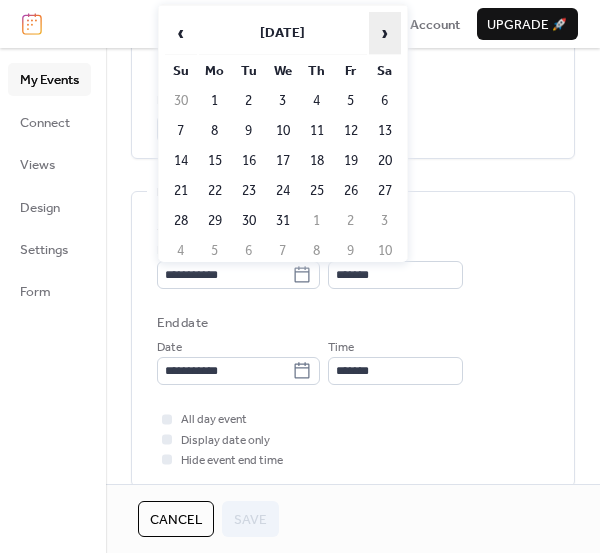 click on "›" at bounding box center [385, 33] 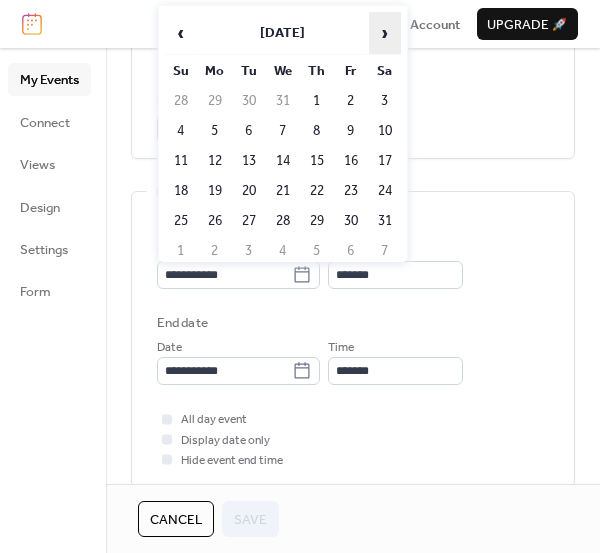 click on "›" at bounding box center [385, 33] 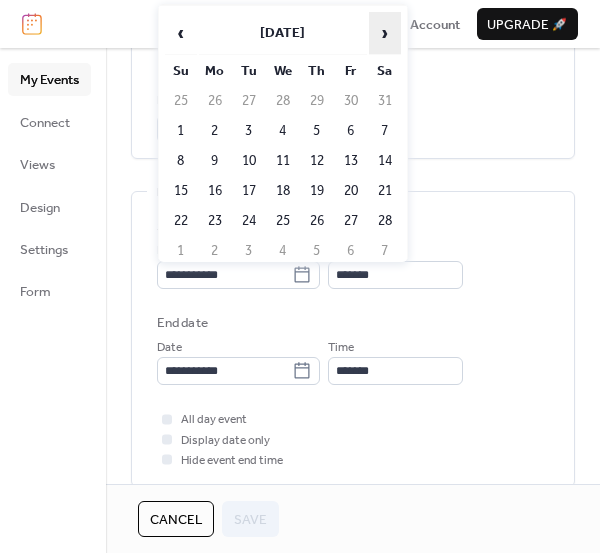 click on "›" at bounding box center [385, 33] 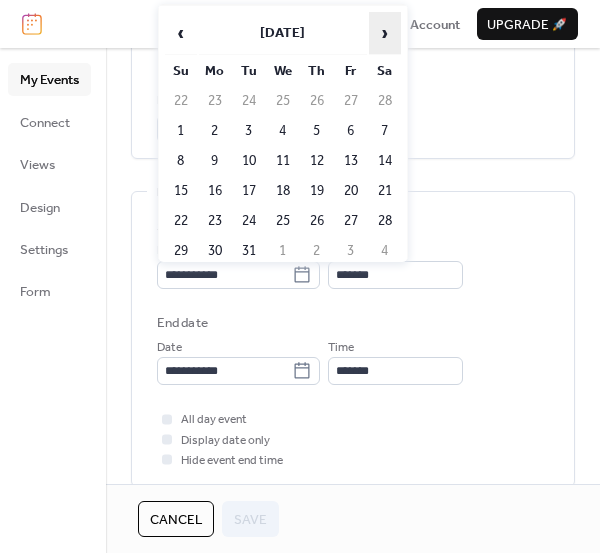 click on "›" at bounding box center (385, 33) 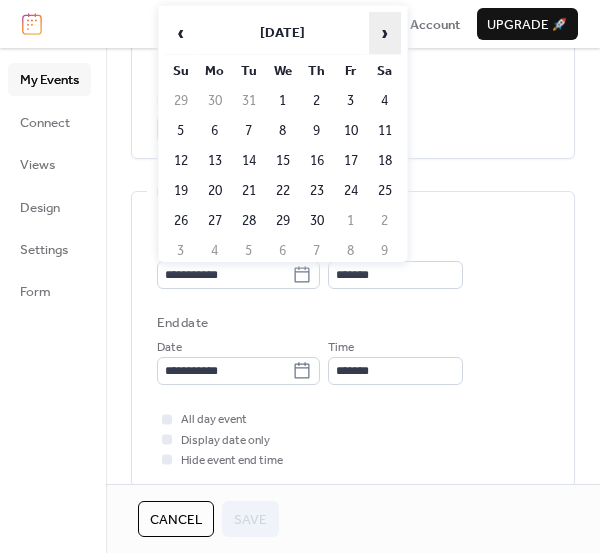click on "›" at bounding box center (385, 33) 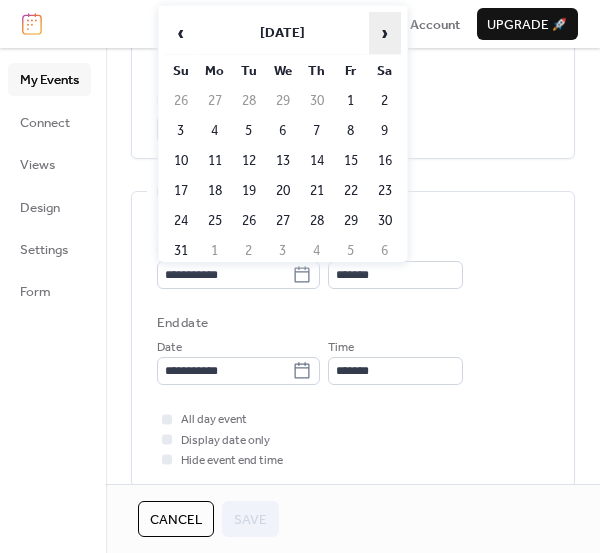 click on "›" at bounding box center (385, 33) 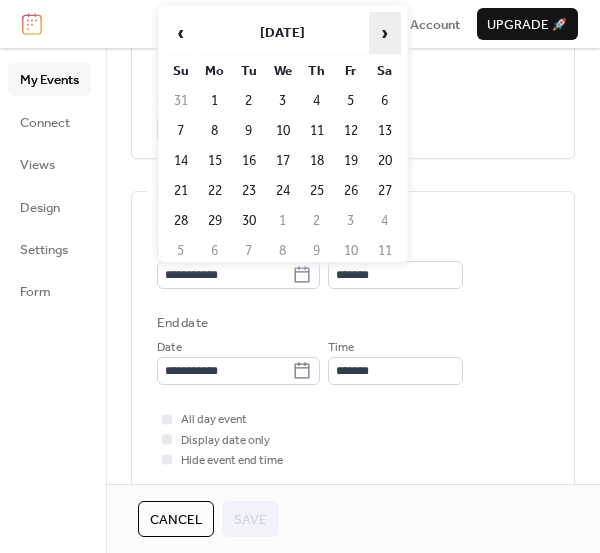 click on "›" at bounding box center (385, 33) 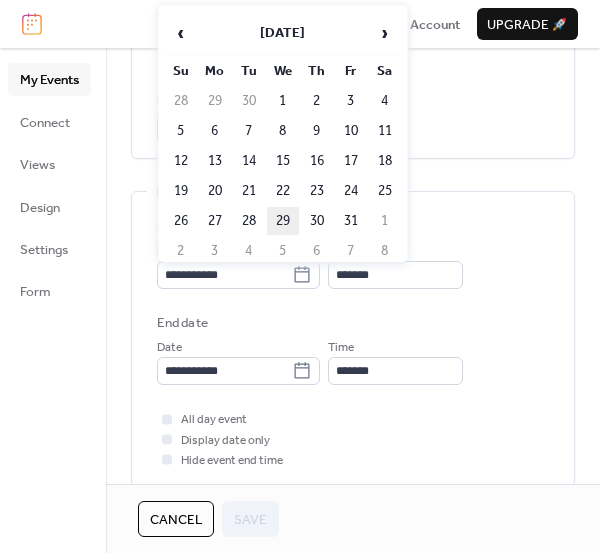 click on "29" at bounding box center (283, 221) 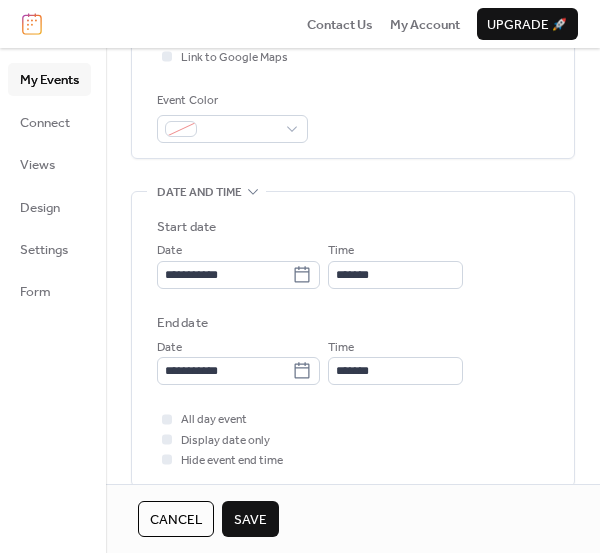 click on "Save" at bounding box center (250, 520) 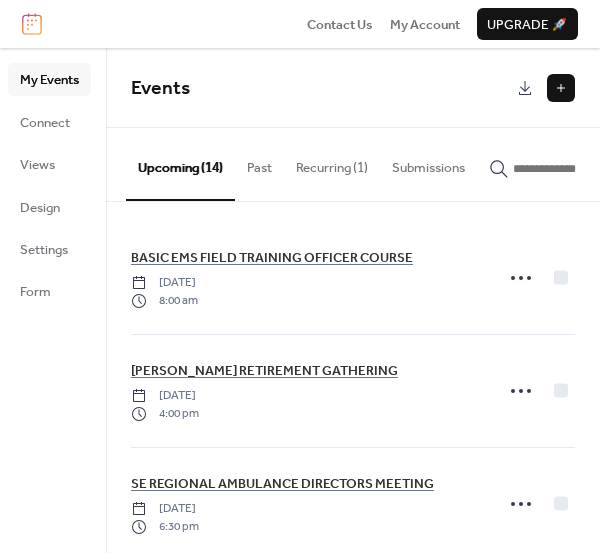 scroll, scrollTop: 0, scrollLeft: 0, axis: both 